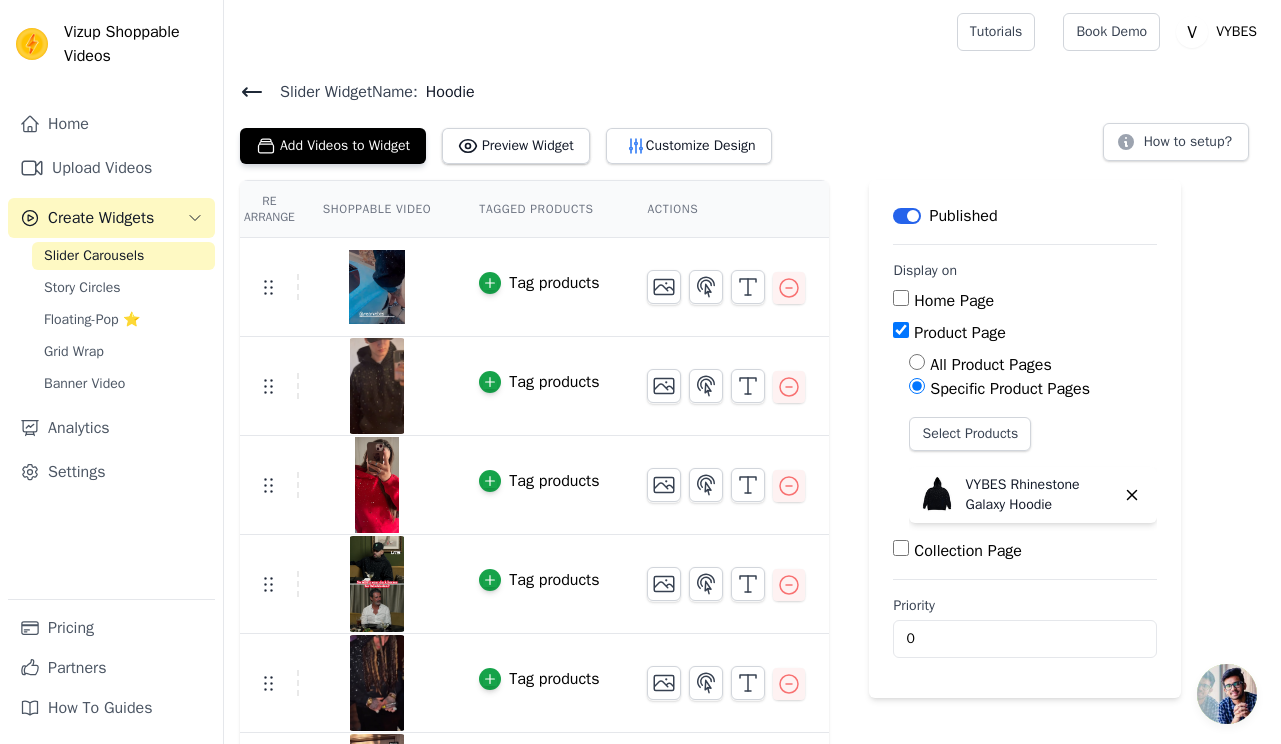 scroll, scrollTop: 0, scrollLeft: 0, axis: both 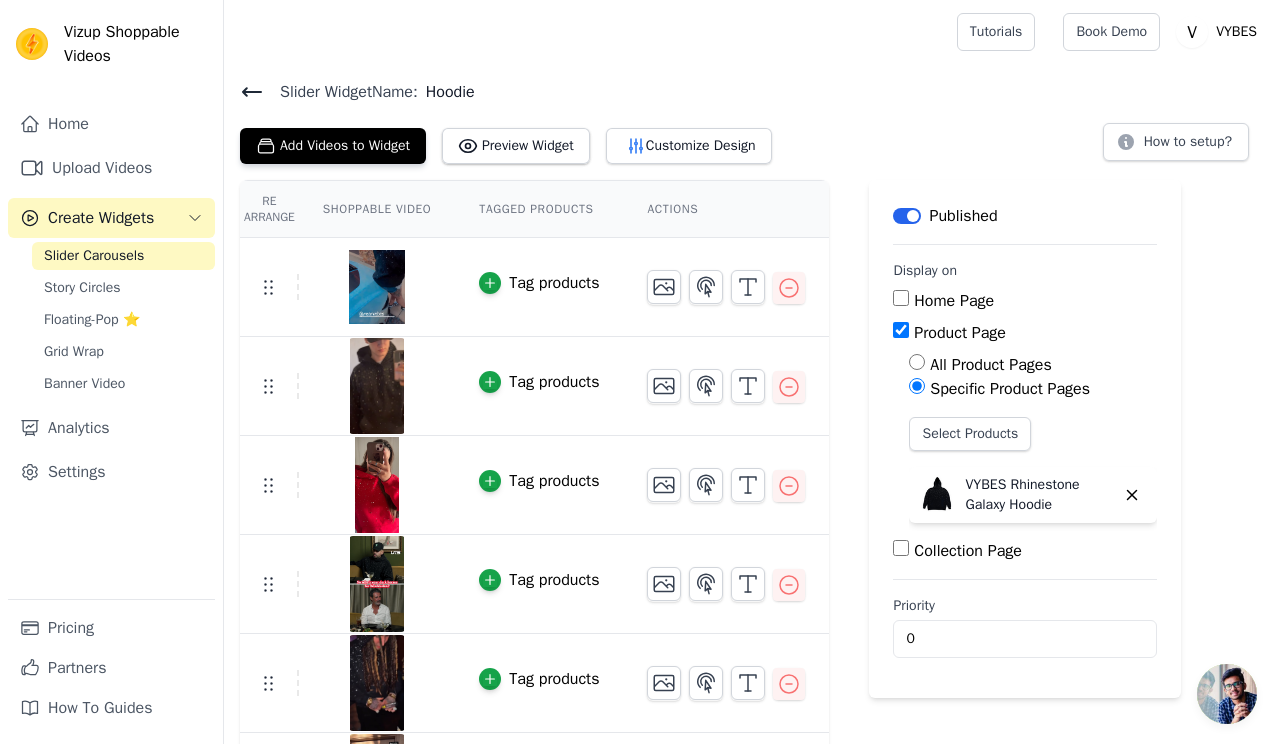 click 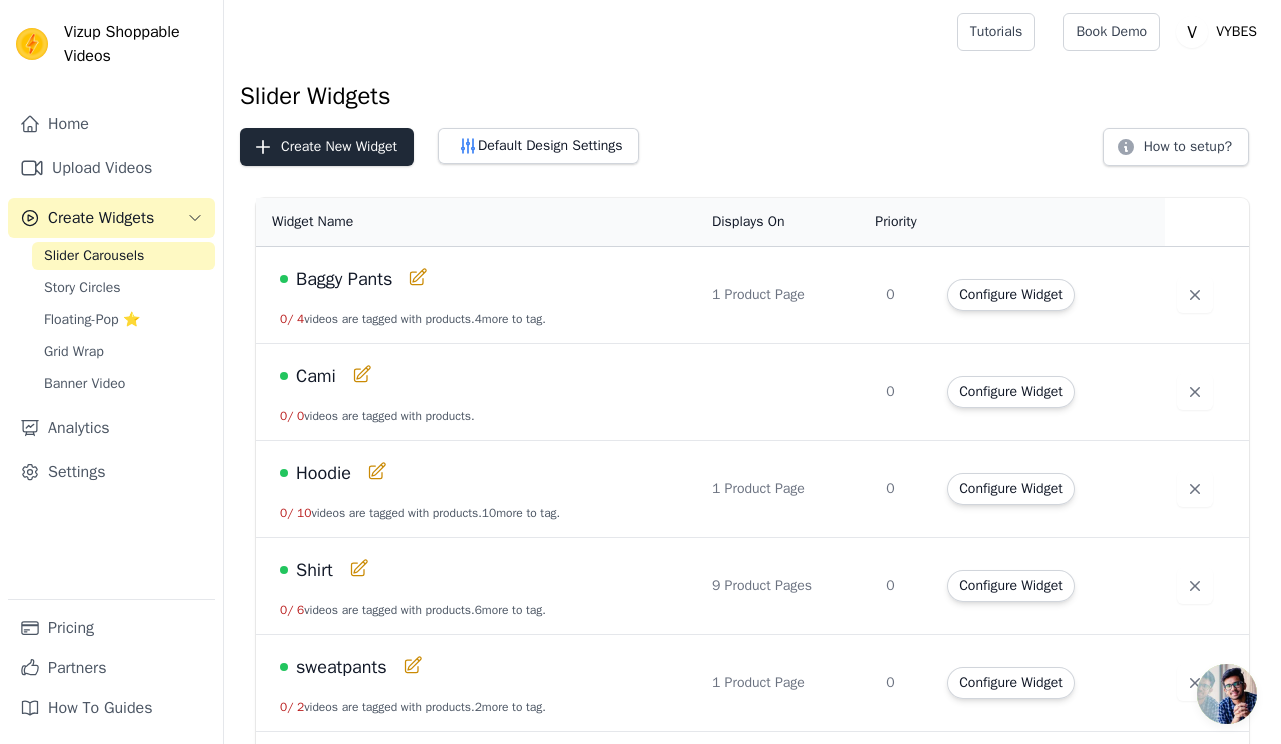 click on "Create New Widget" at bounding box center (327, 147) 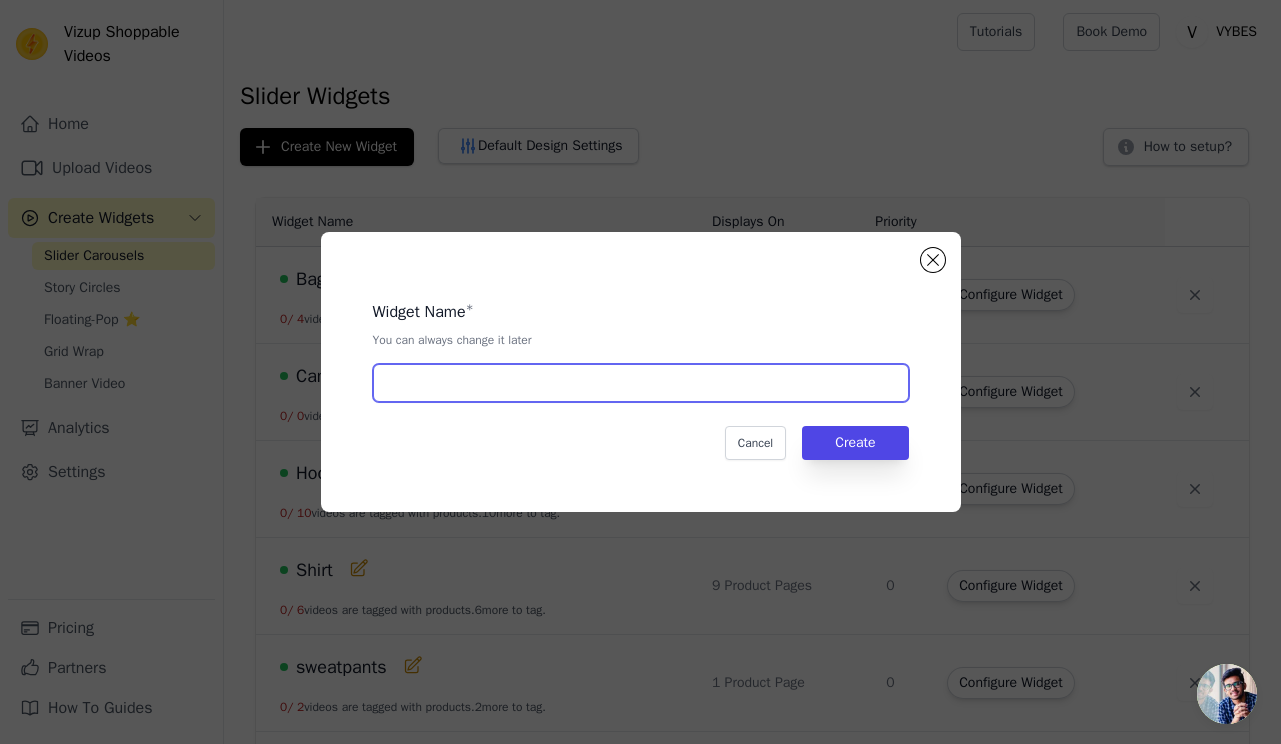 click at bounding box center (641, 383) 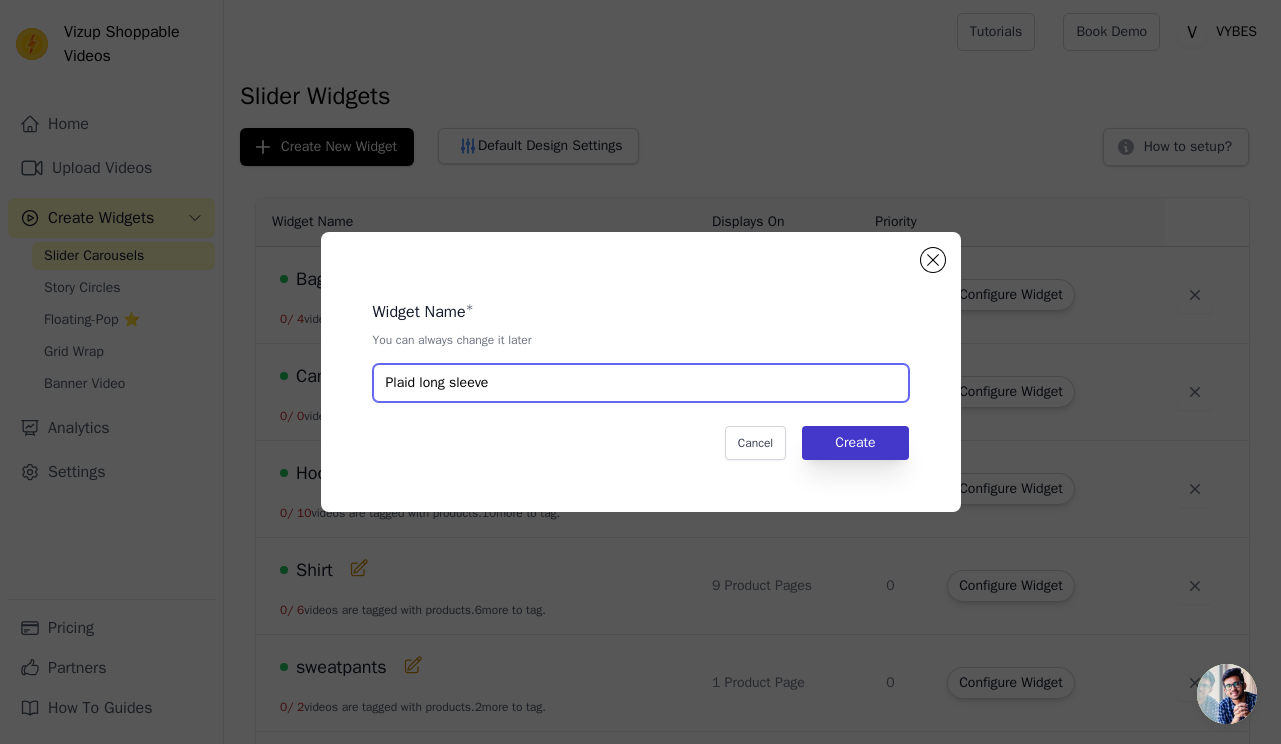 type on "Plaid long sleeve" 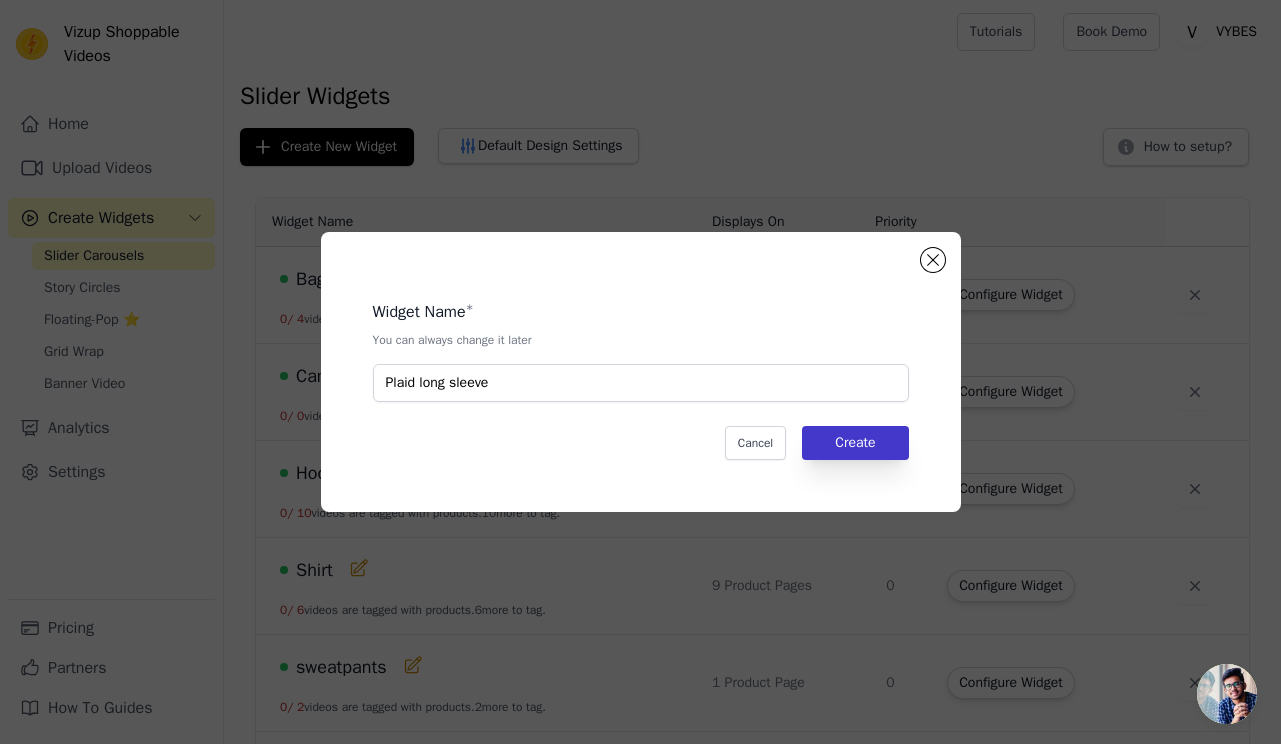 click on "Create" at bounding box center (855, 443) 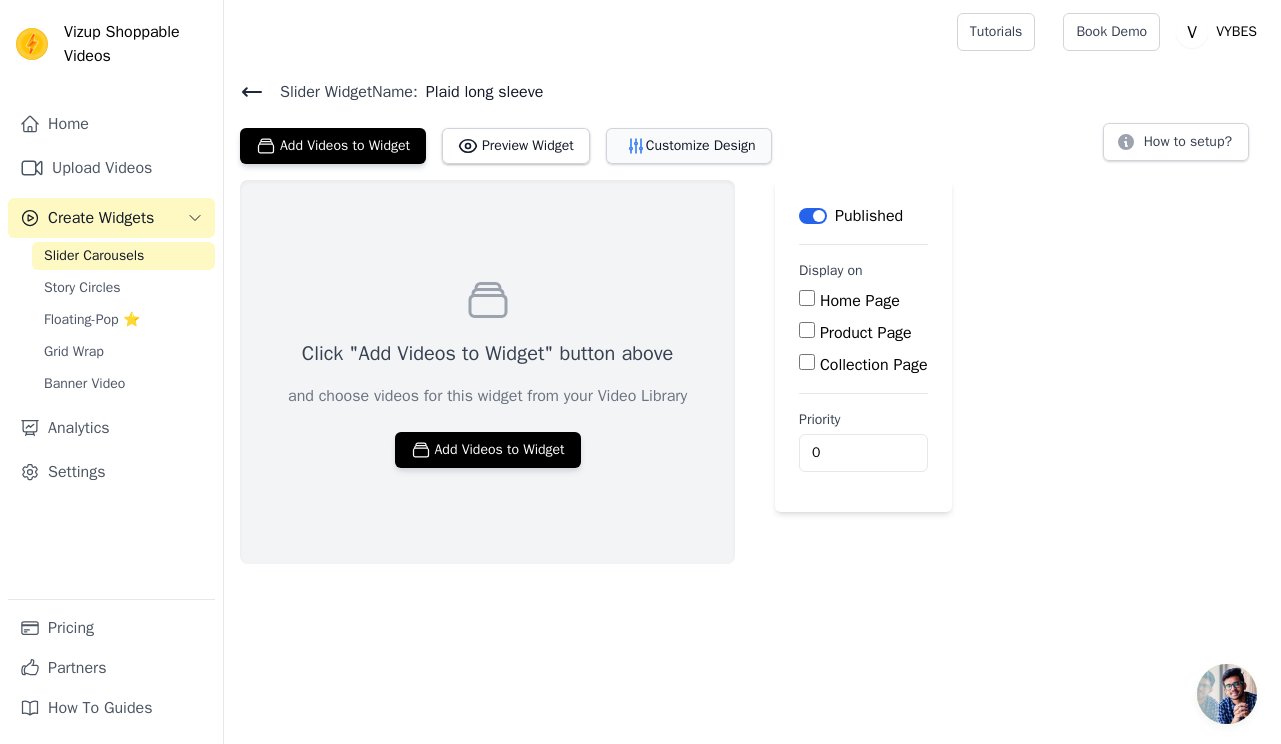 click on "Customize Design" at bounding box center (689, 146) 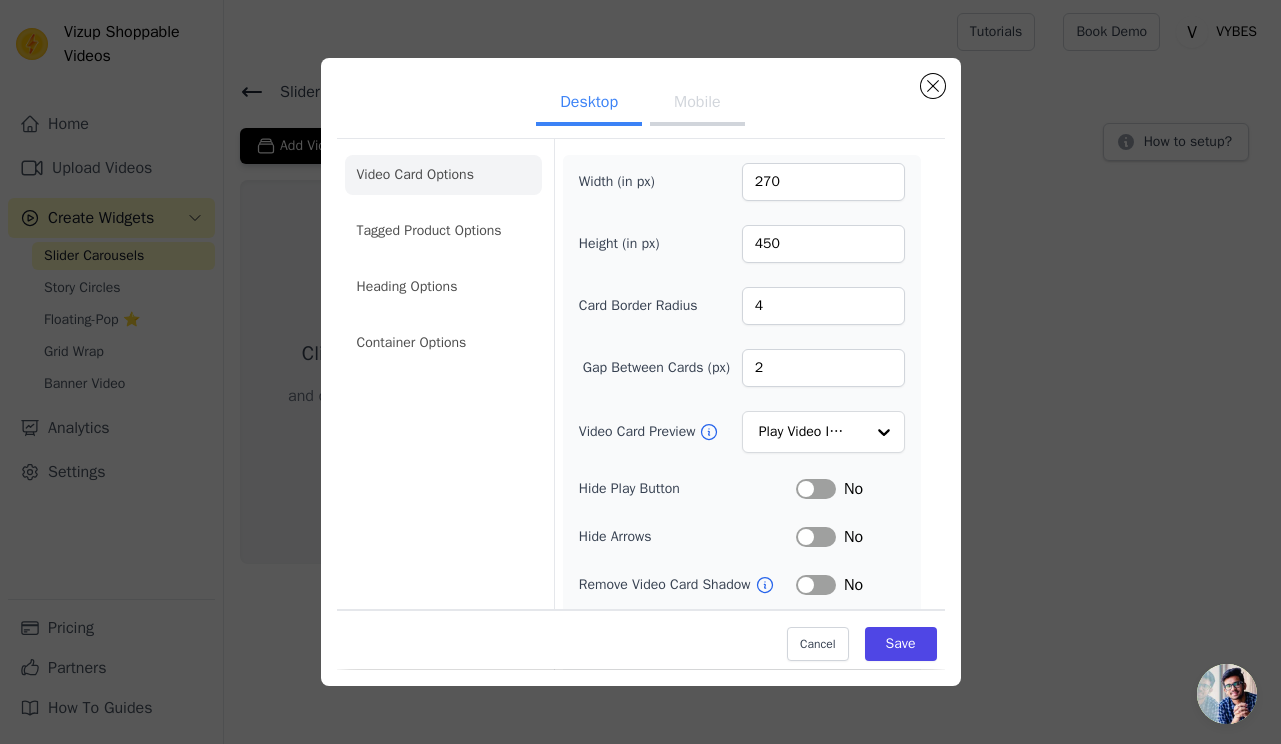 scroll, scrollTop: -1, scrollLeft: 0, axis: vertical 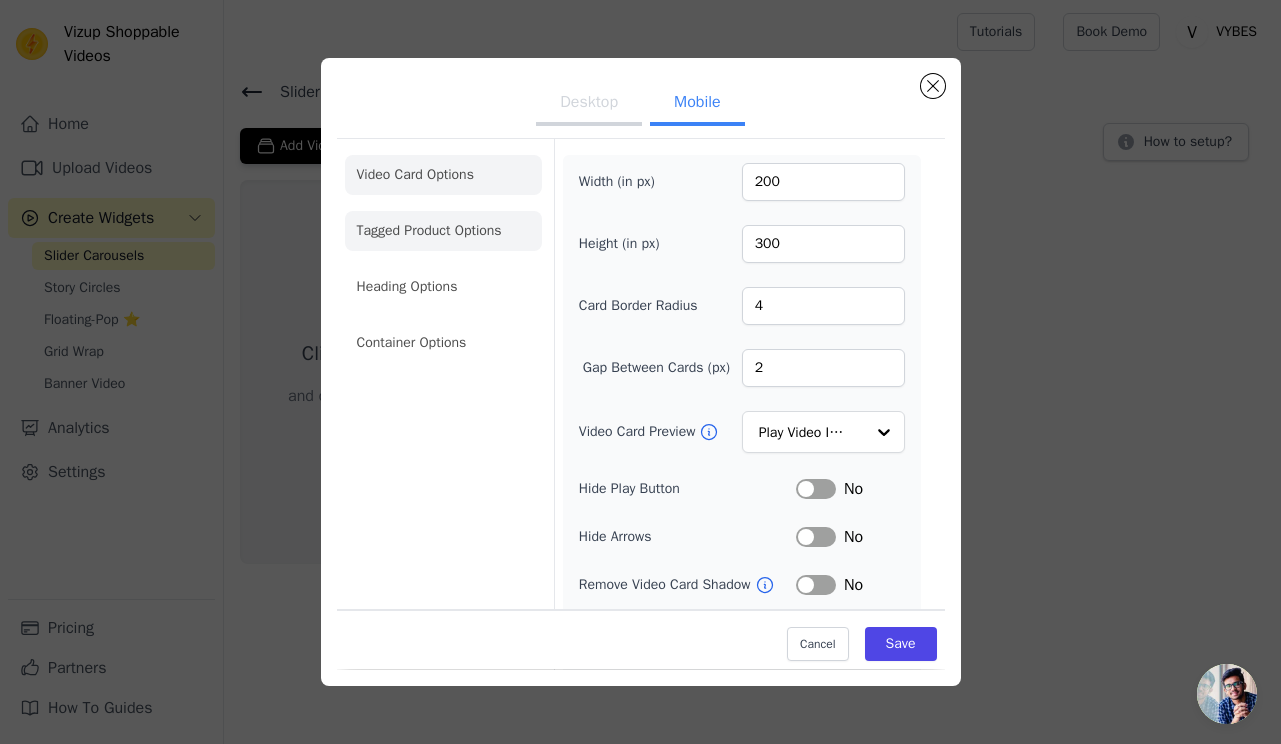 click on "Tagged Product Options" 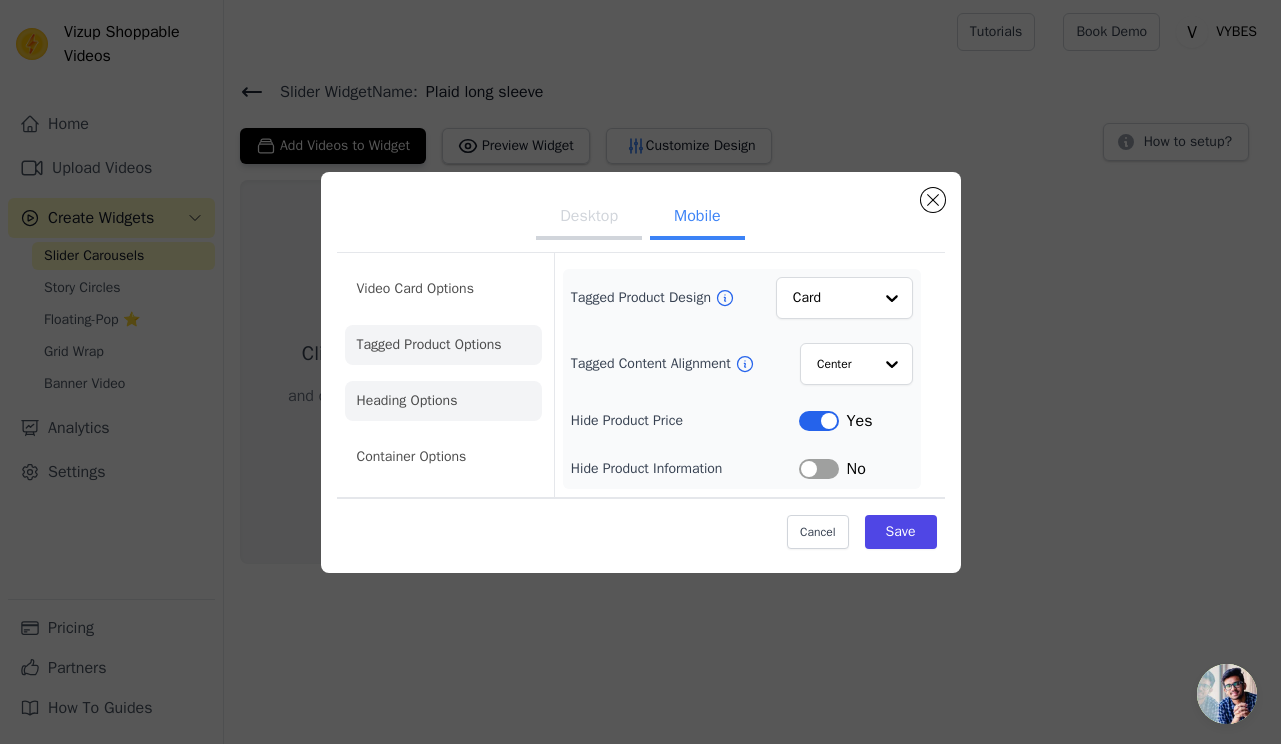 click on "Heading Options" 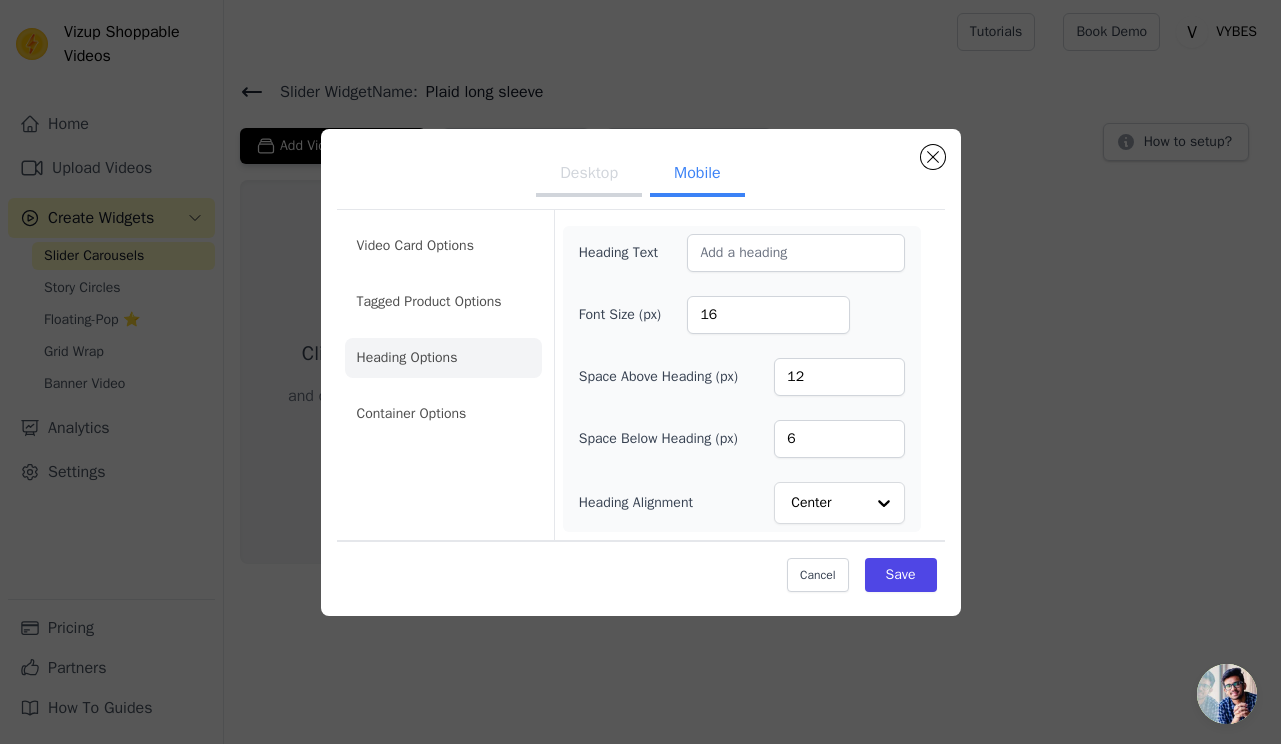 click on "Video Card Options Tagged Product Options Heading Options Container Options" at bounding box center (443, 375) 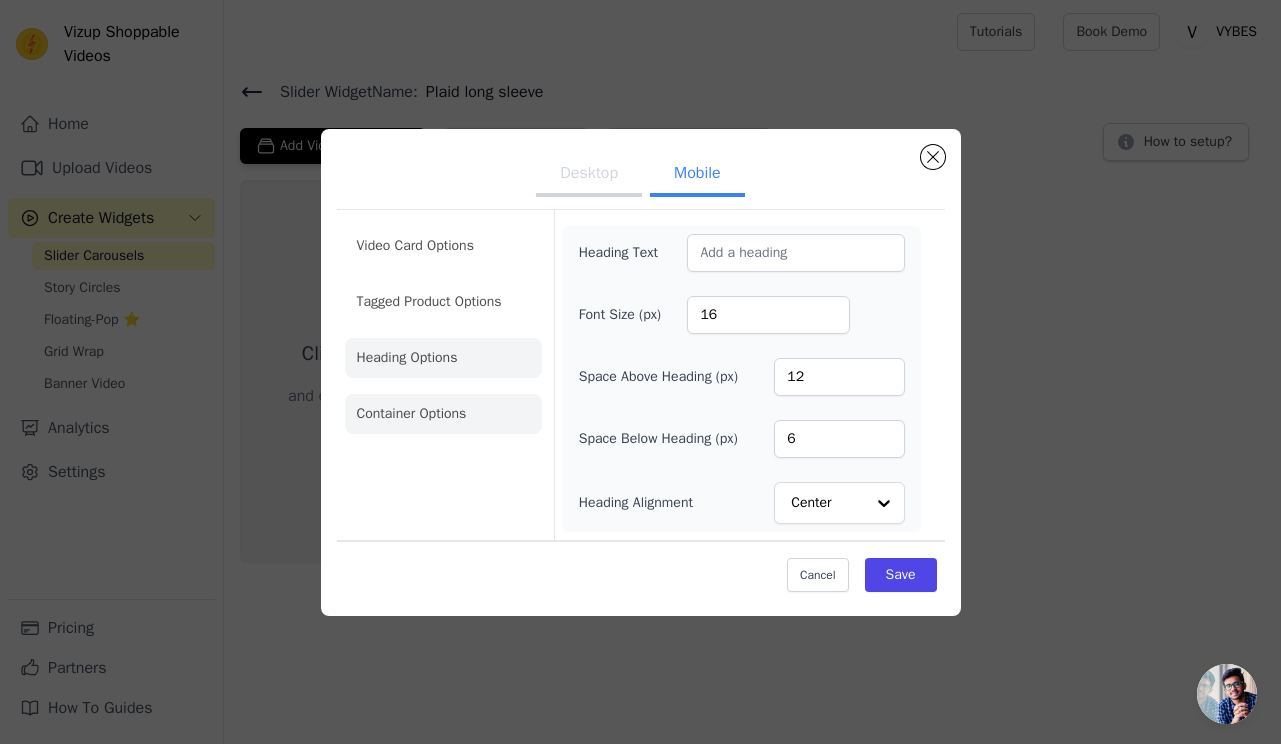 click on "Container Options" 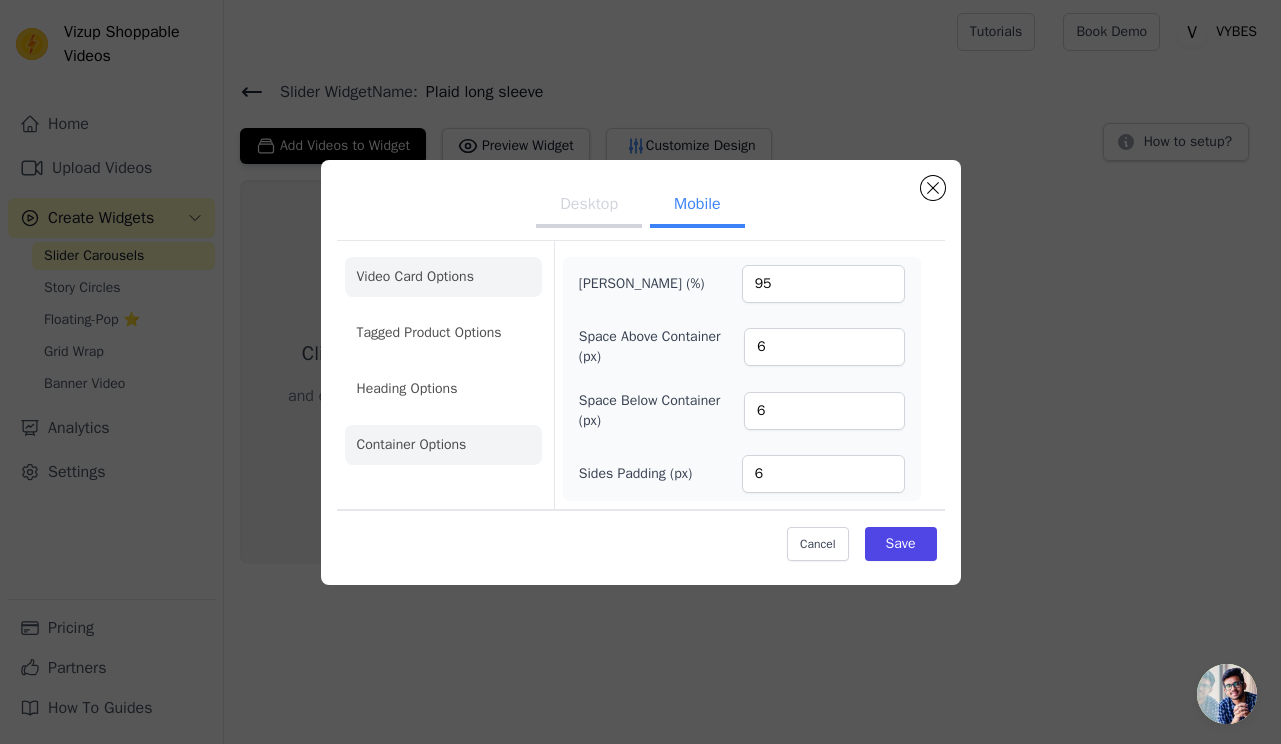 click on "Video Card Options" 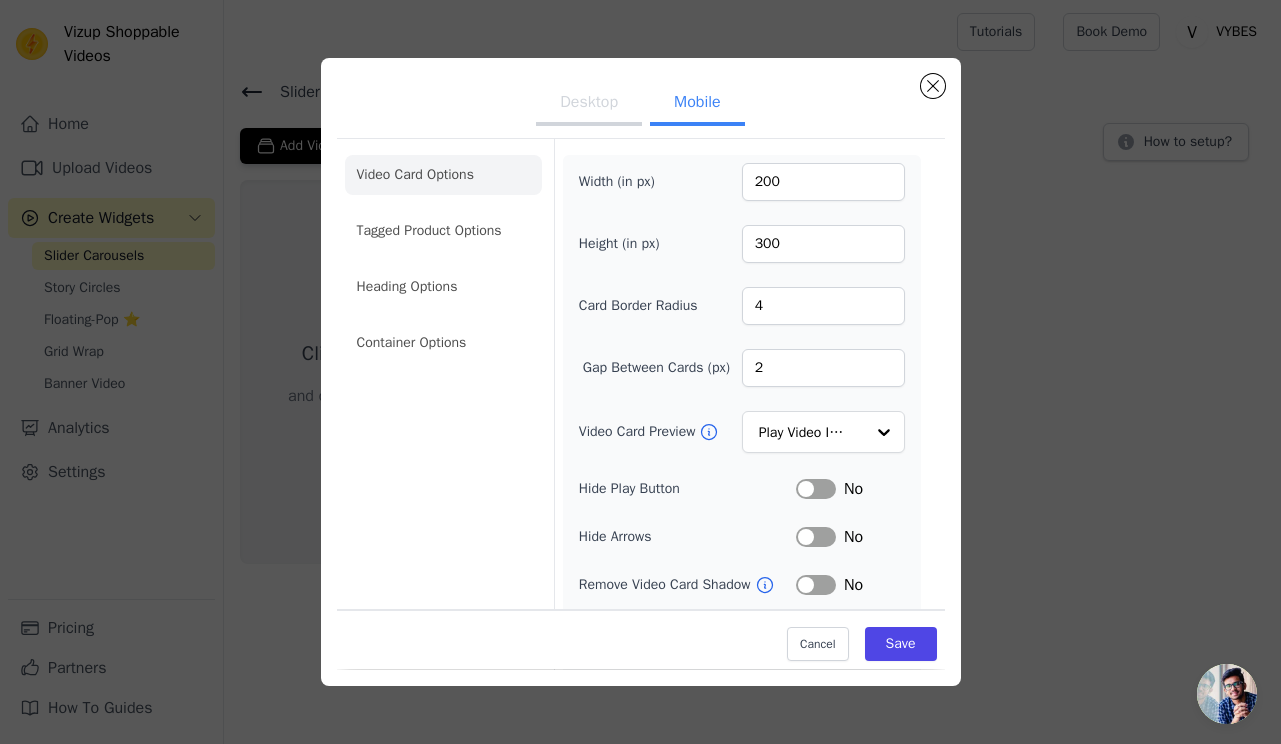 click on "Desktop" at bounding box center (589, 104) 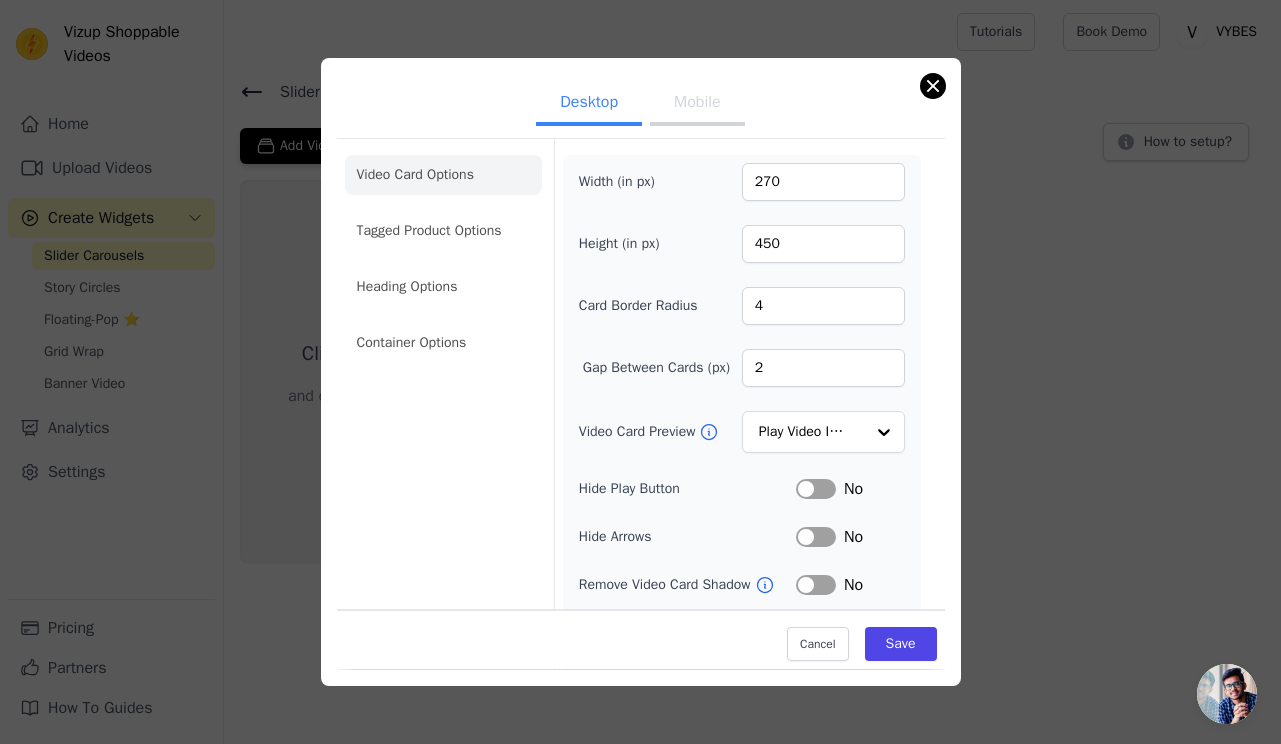 click at bounding box center (933, 86) 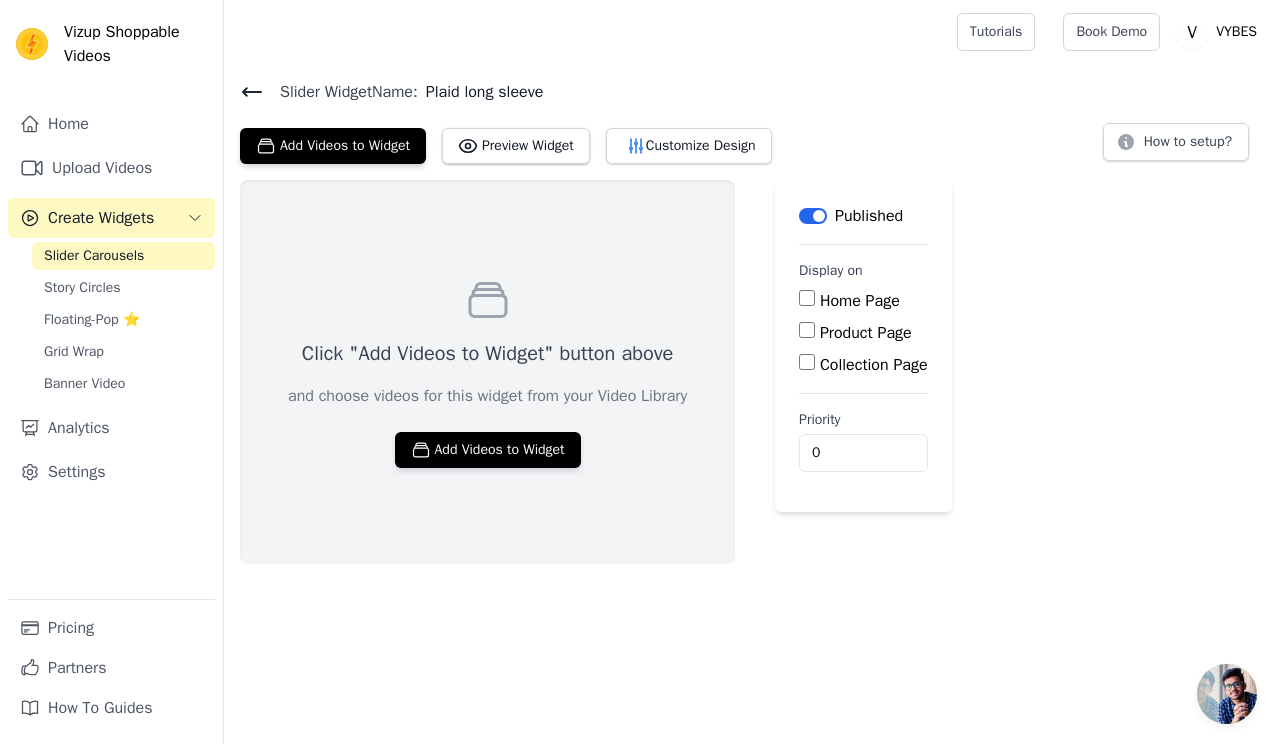 click on "Create Widgets" at bounding box center (101, 218) 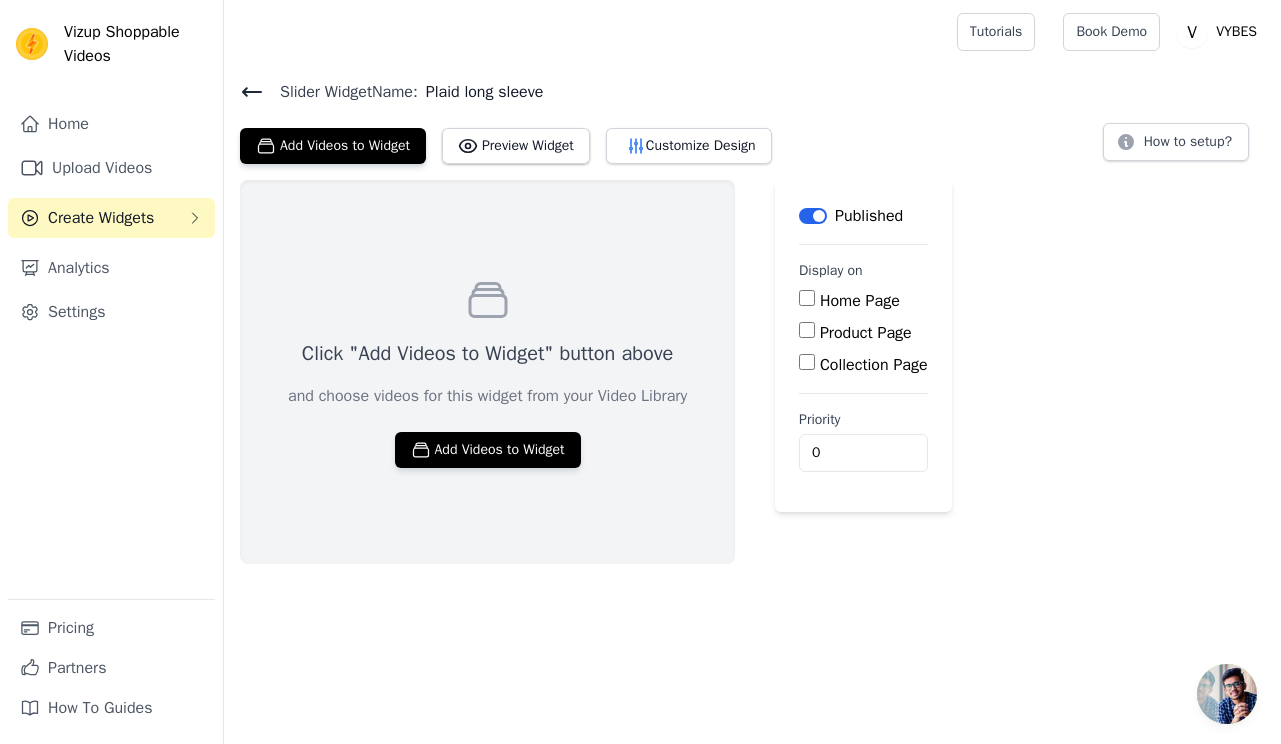 click 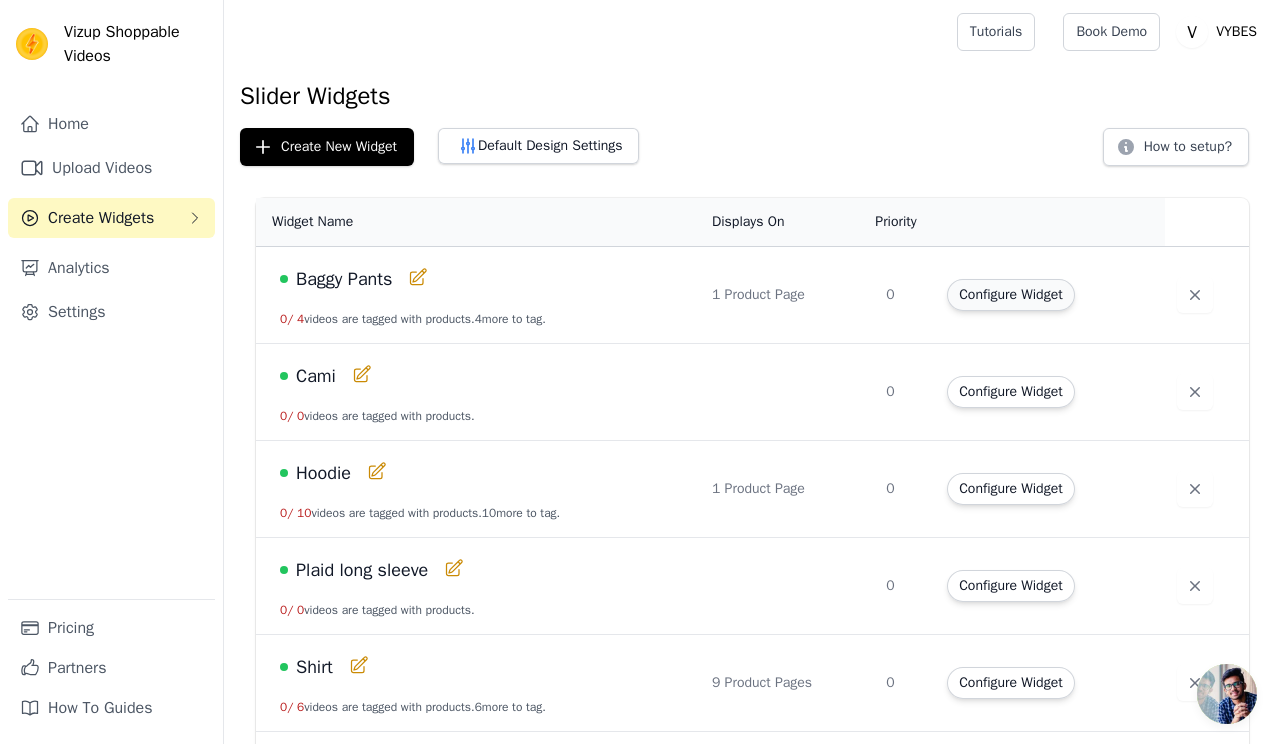 click on "Configure Widget" at bounding box center (1010, 295) 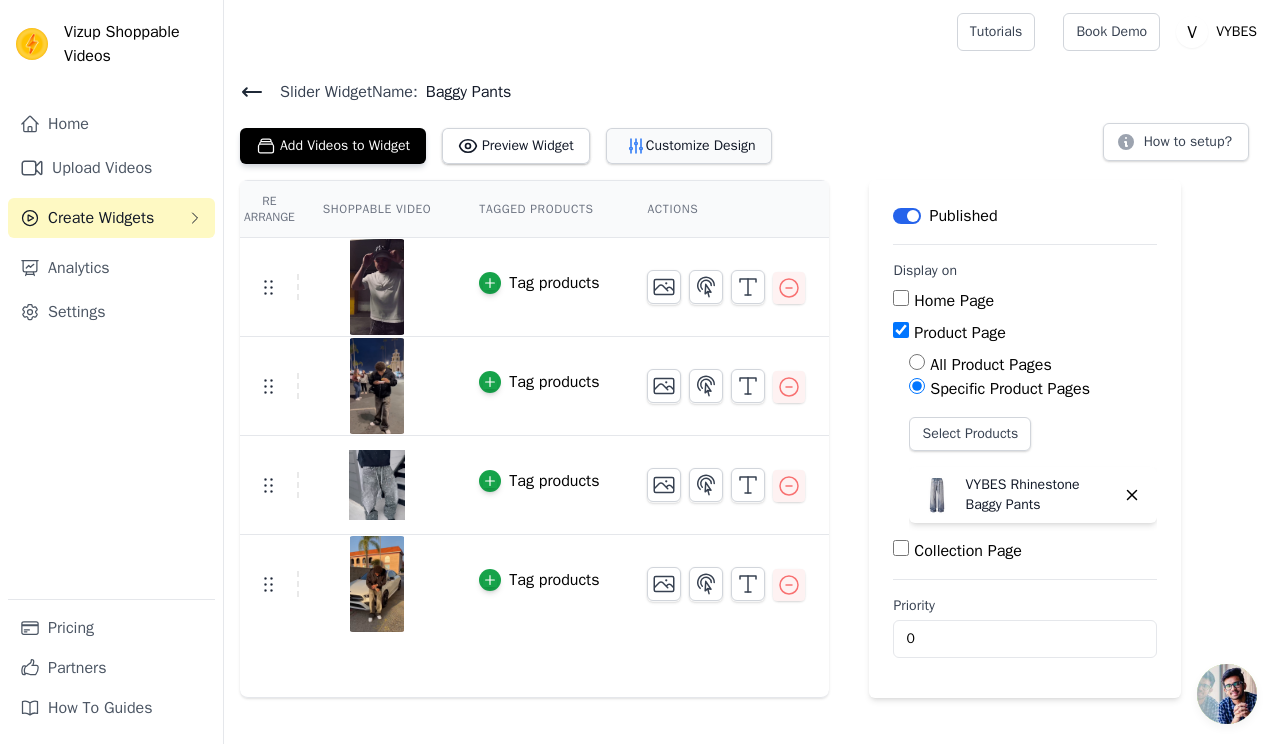 click on "Customize Design" at bounding box center [689, 146] 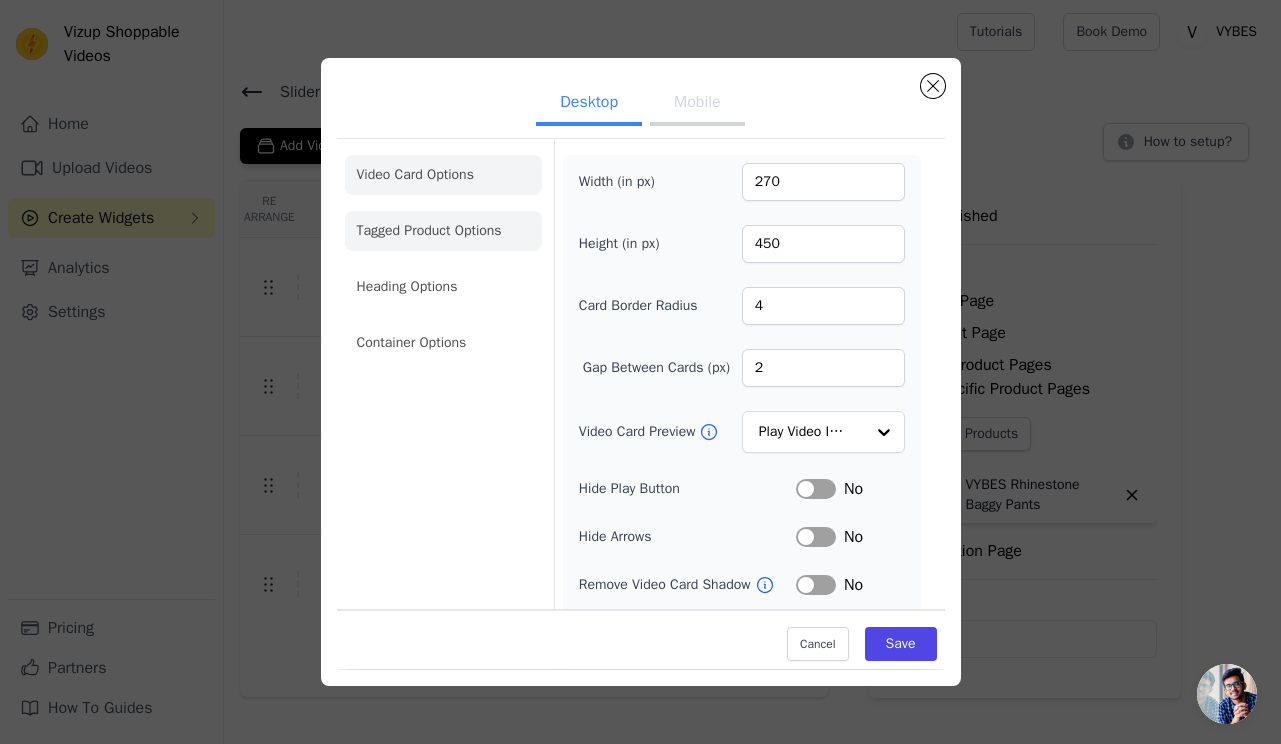 click on "Tagged Product Options" 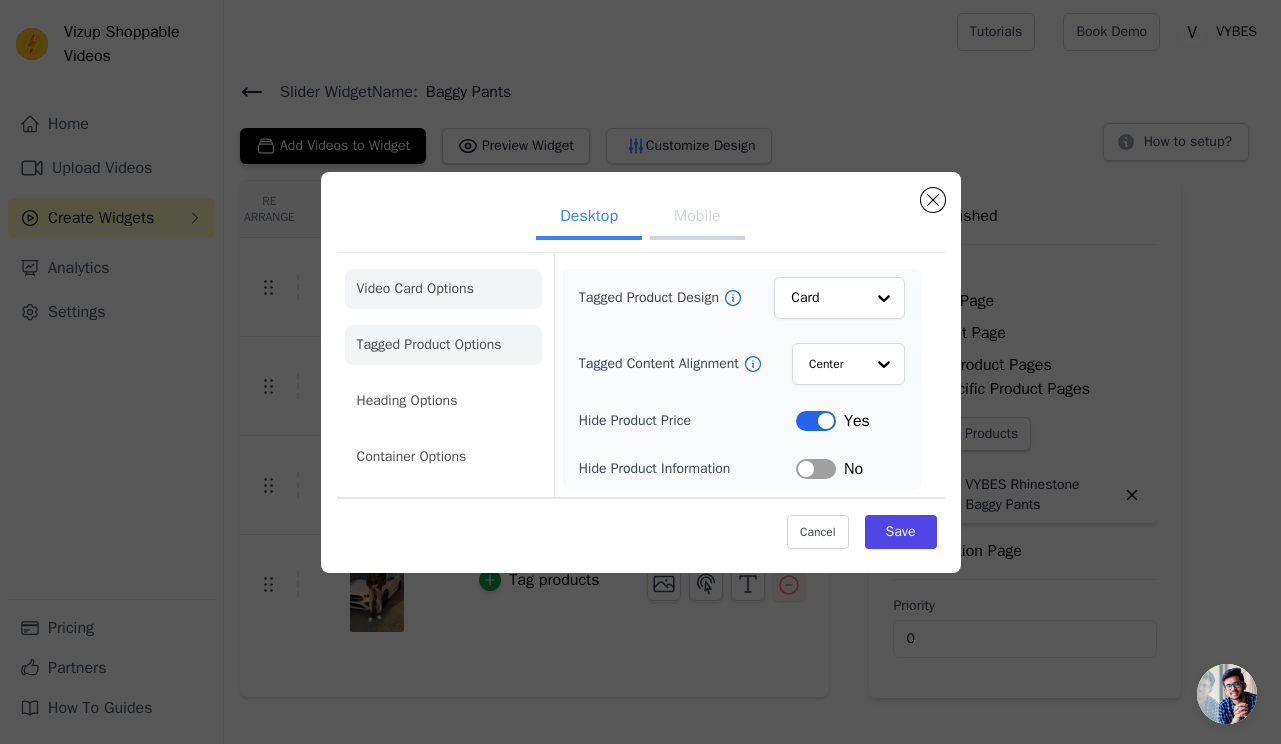 click on "Video Card Options" 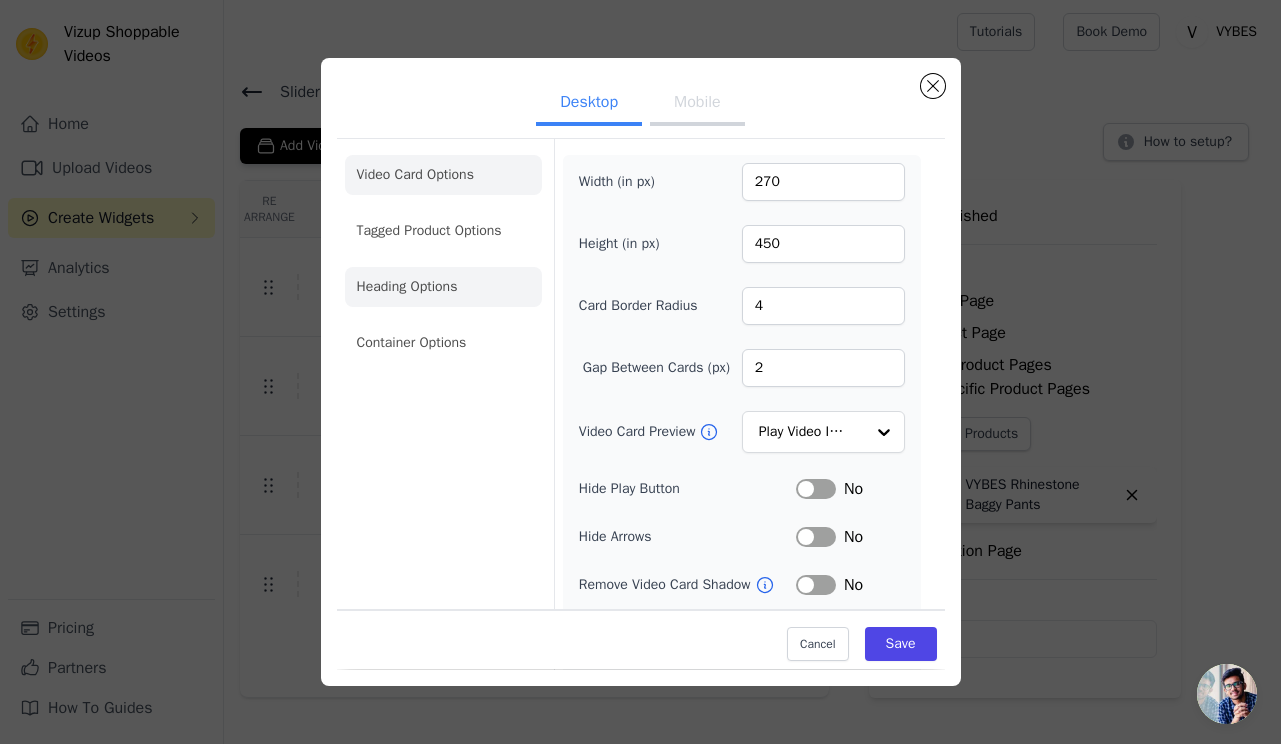 click on "Heading Options" 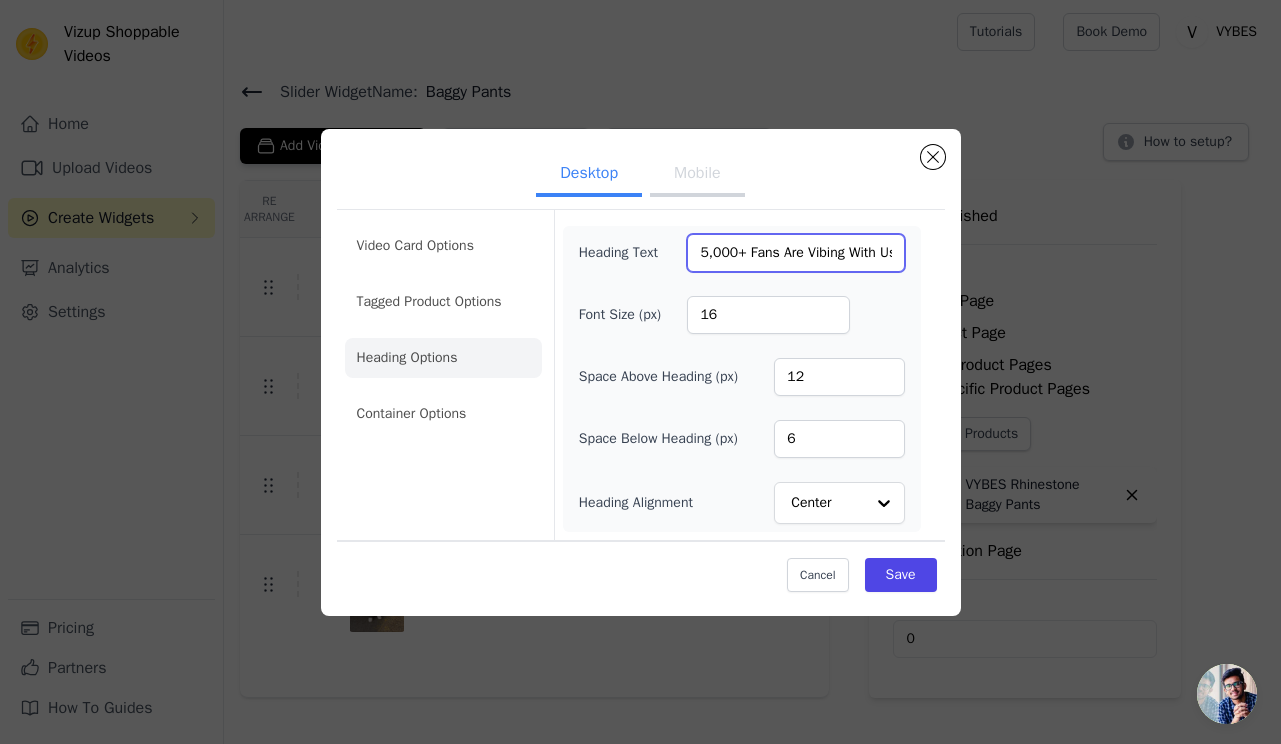 click on "5,000+ Fans Are Vibing With Us 💎" at bounding box center [795, 253] 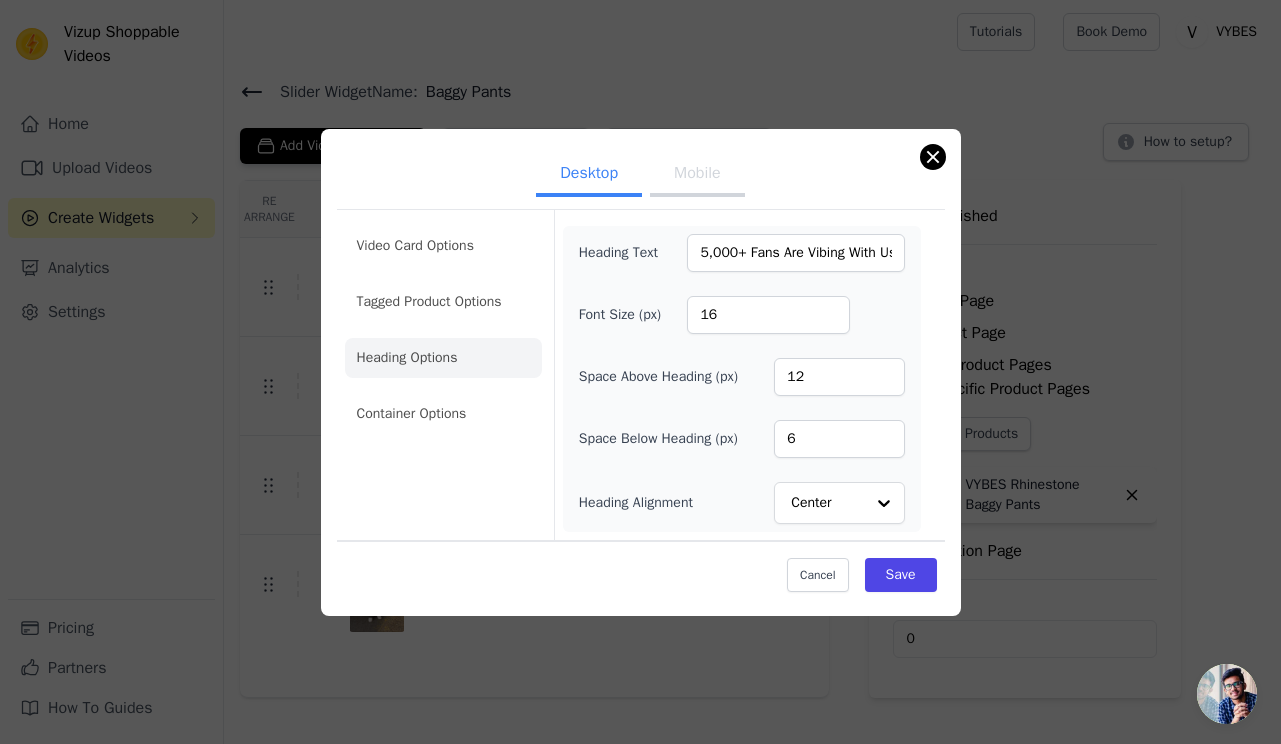 click at bounding box center (933, 157) 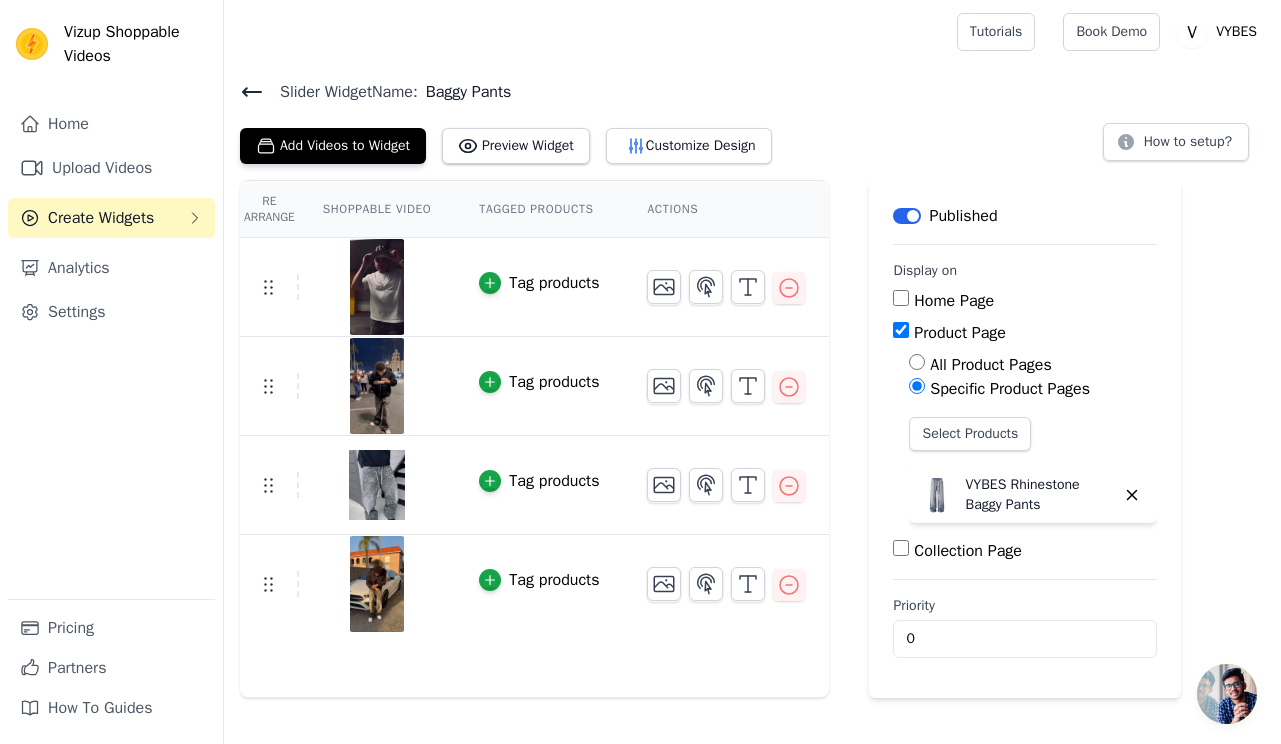 click 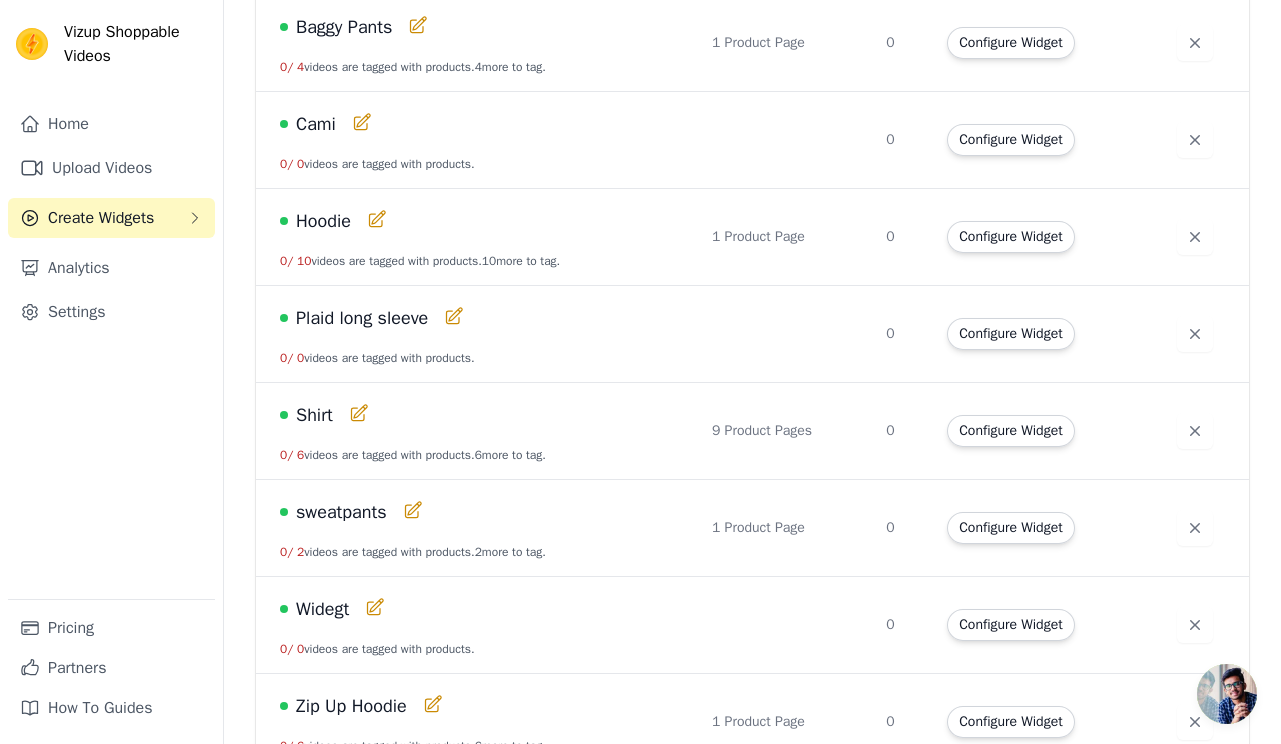 scroll, scrollTop: 242, scrollLeft: 0, axis: vertical 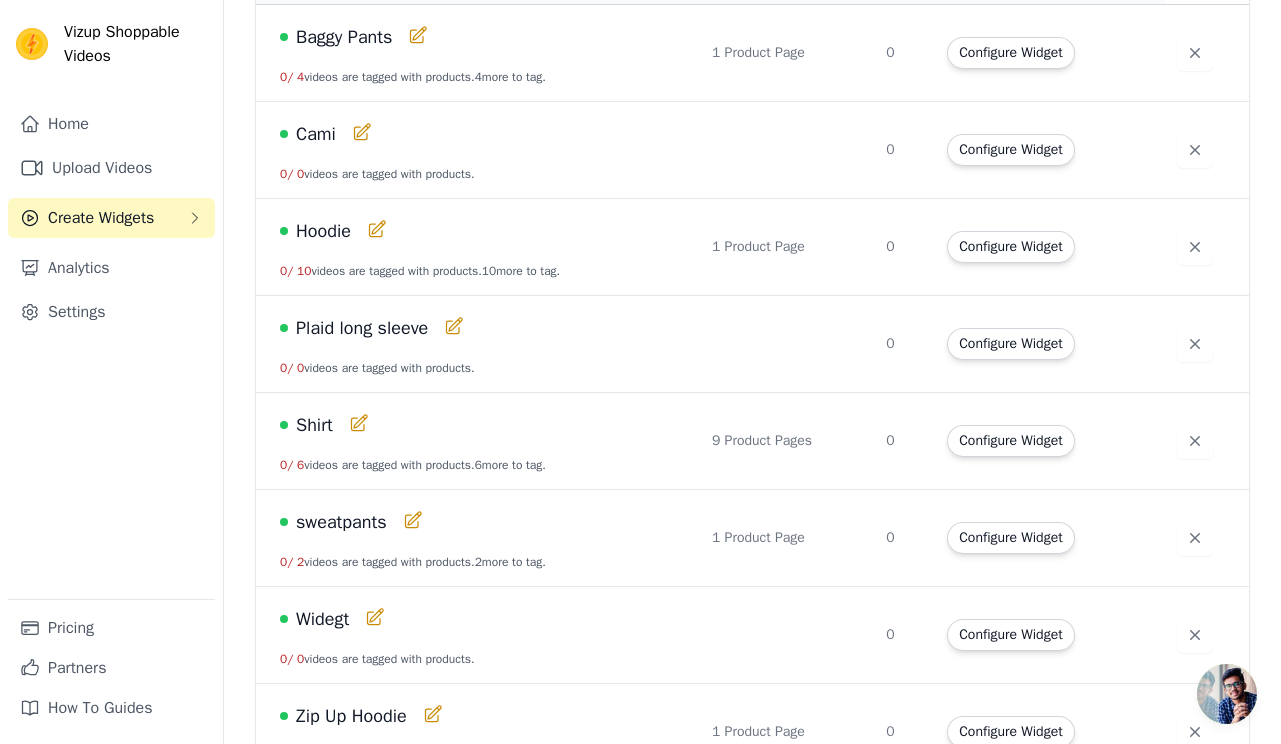 click on "Plaid long sleeve" at bounding box center (362, 328) 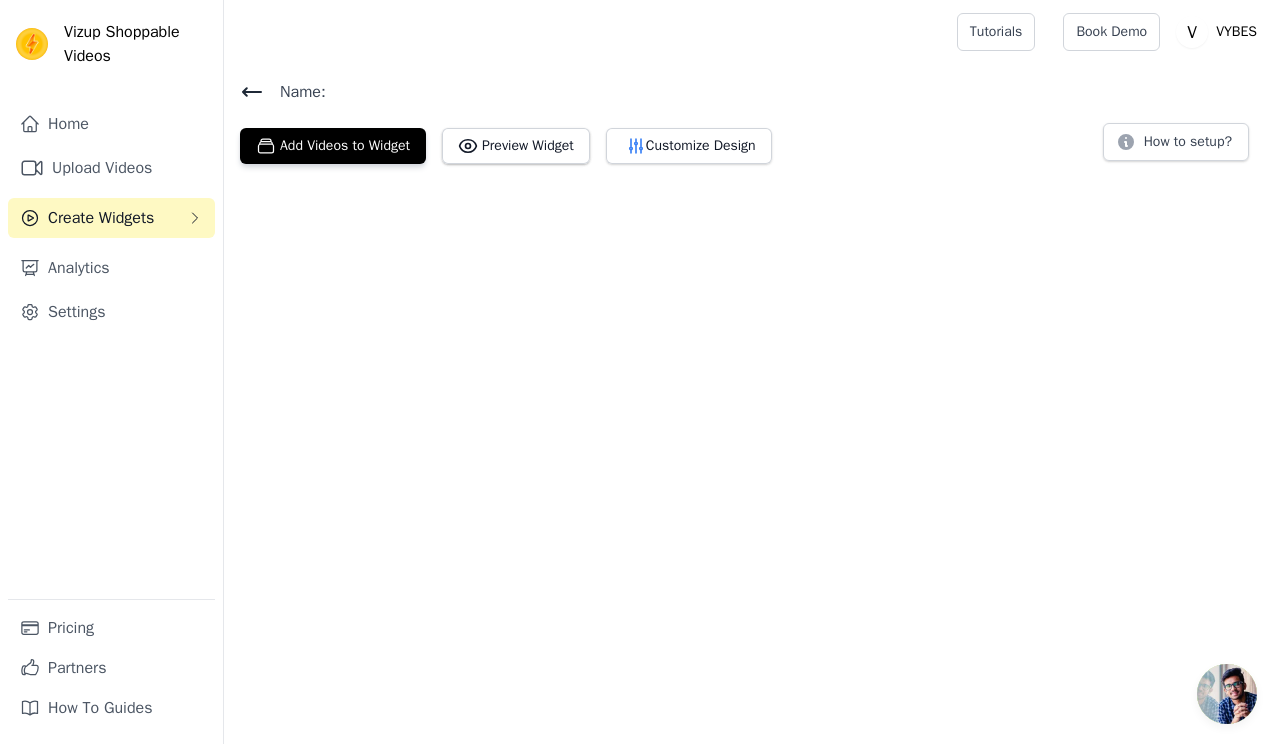 scroll, scrollTop: 0, scrollLeft: 0, axis: both 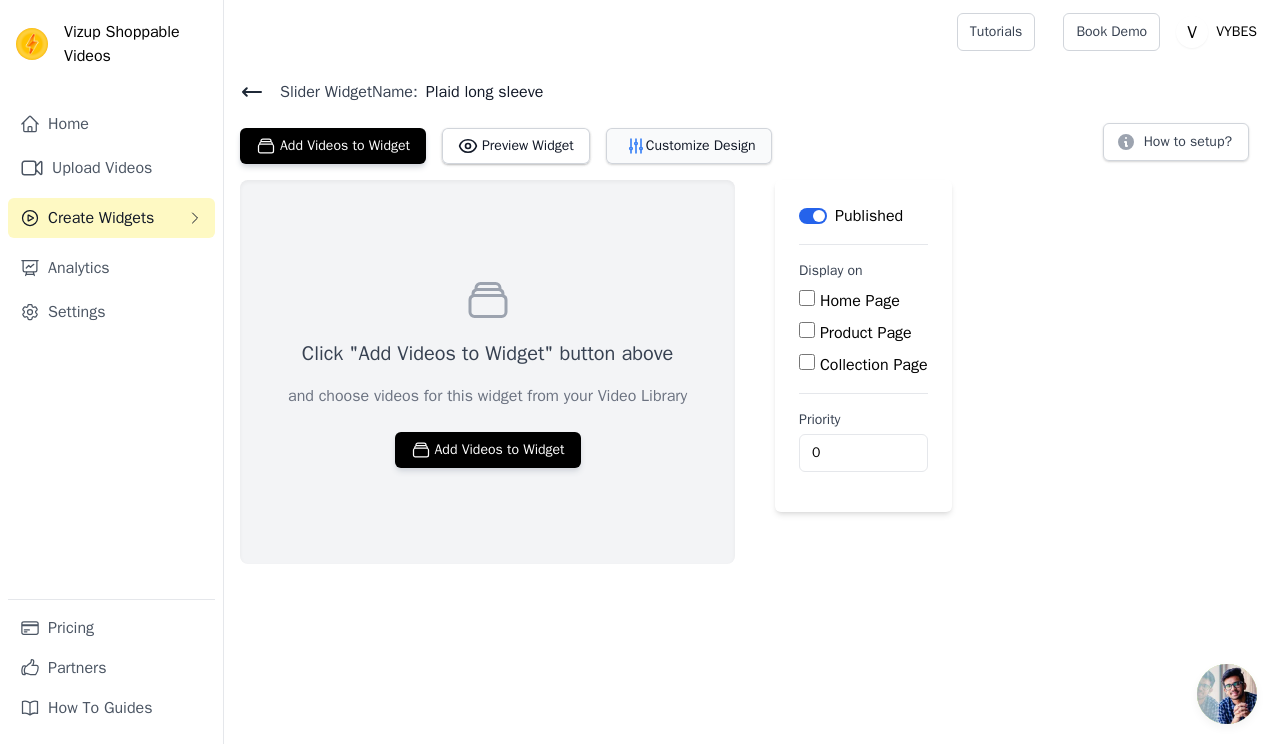 click on "Customize Design" at bounding box center (689, 146) 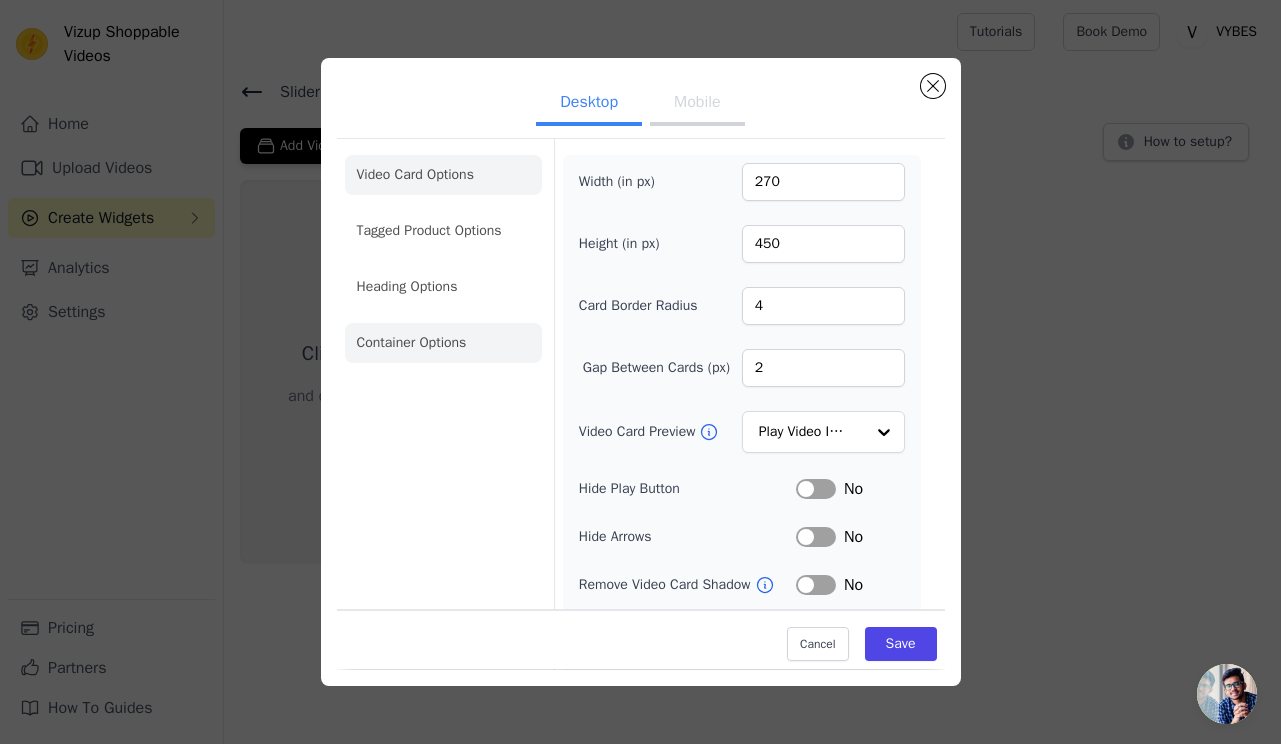 click on "Container Options" 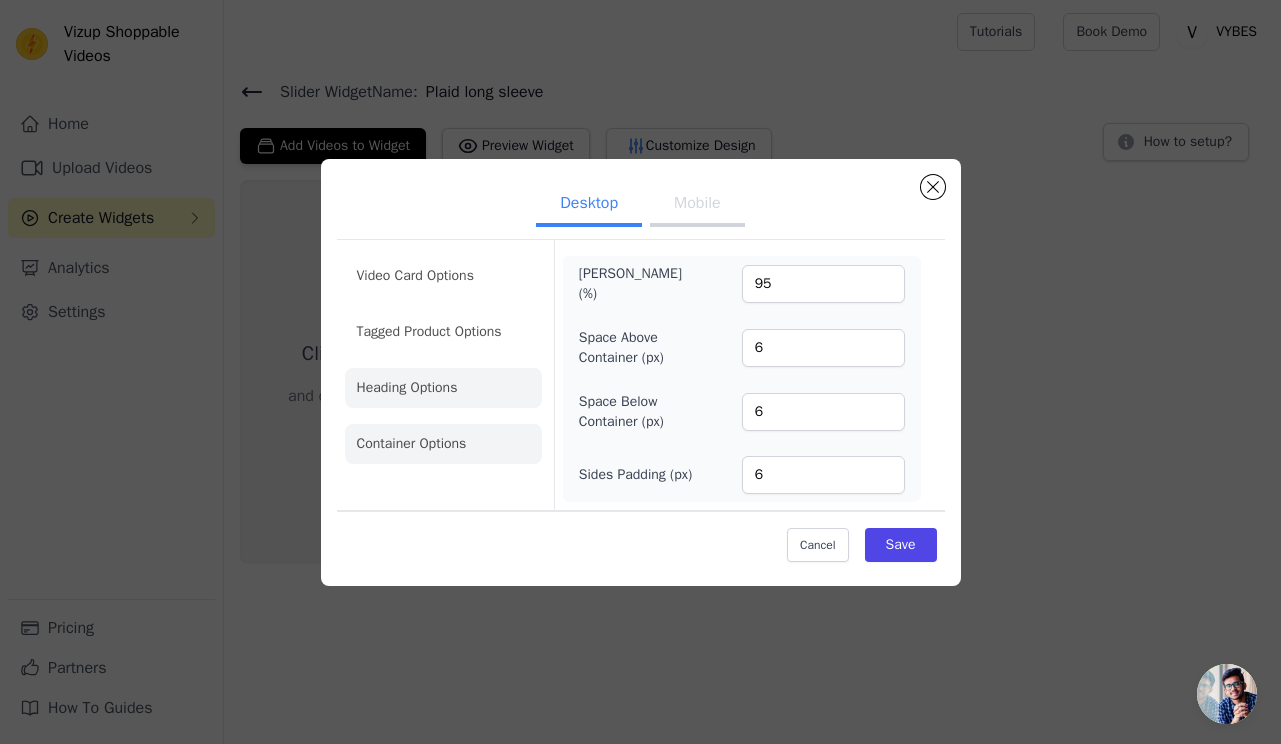 click on "Heading Options" 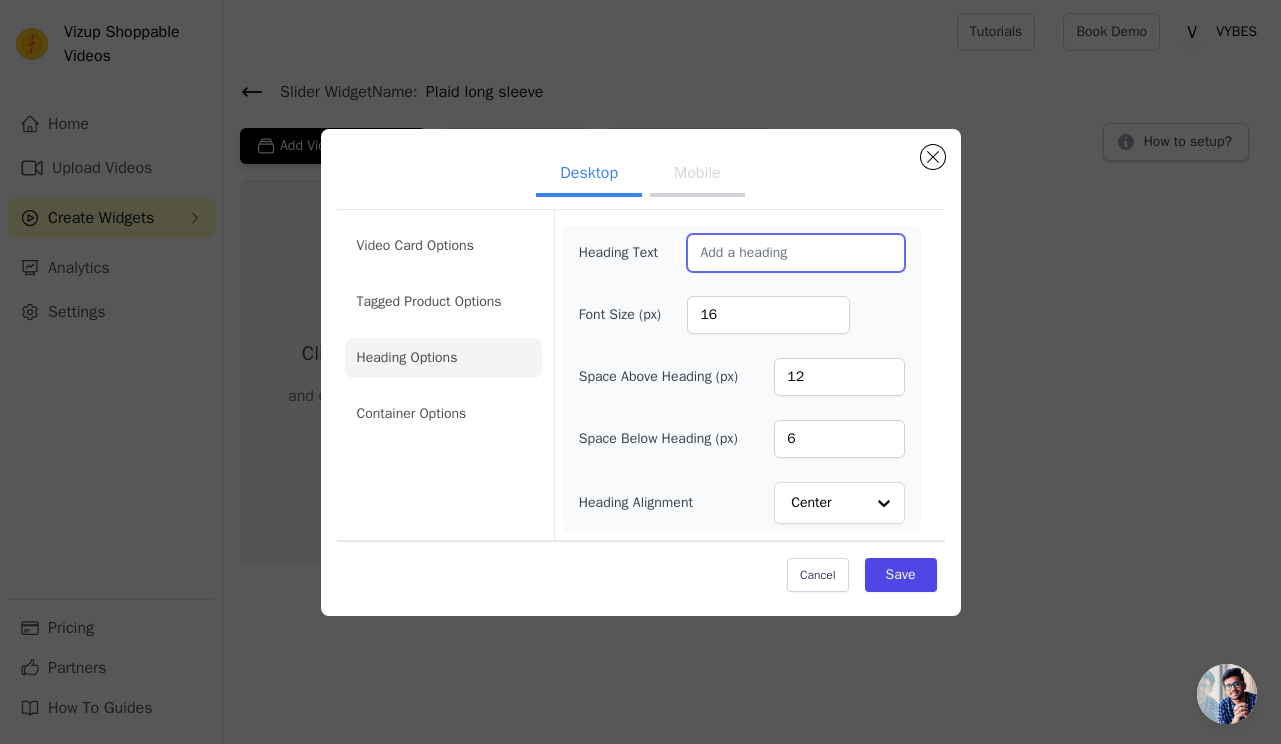 click on "Heading Text" at bounding box center (795, 253) 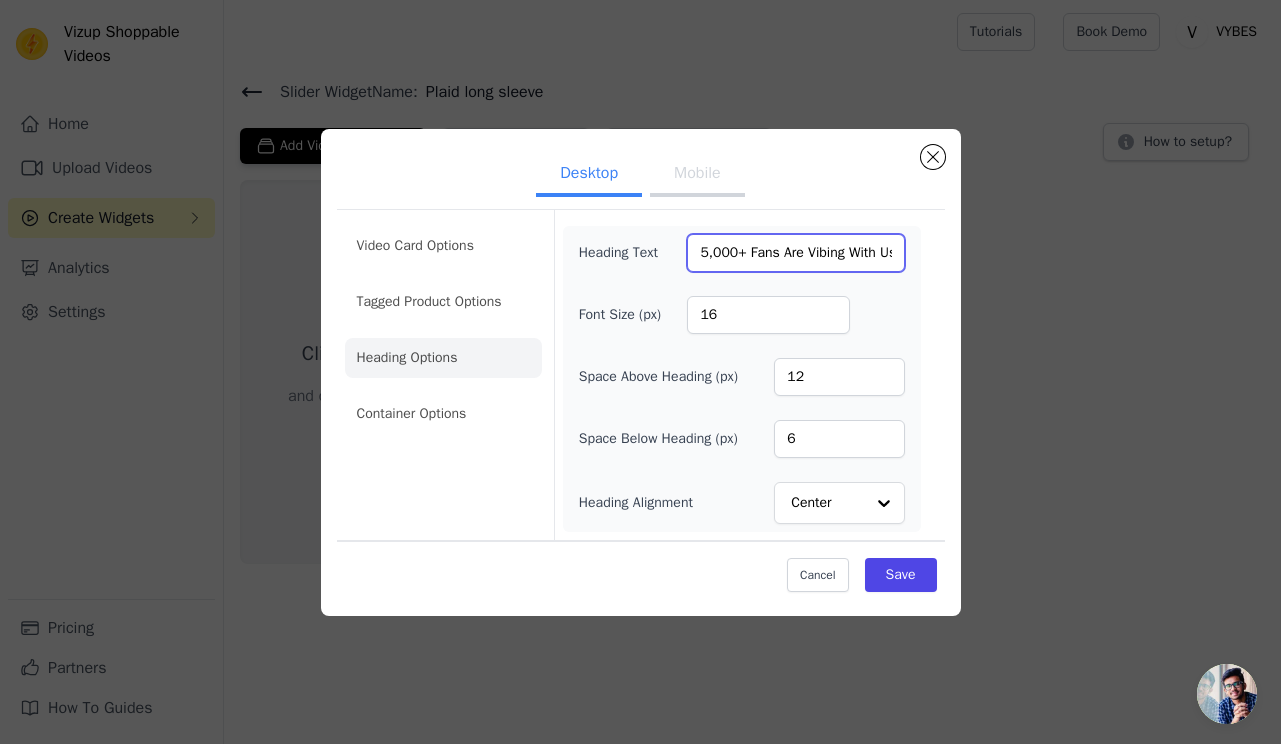 type on "5,000+ Fans Are Vibing With Us 💎" 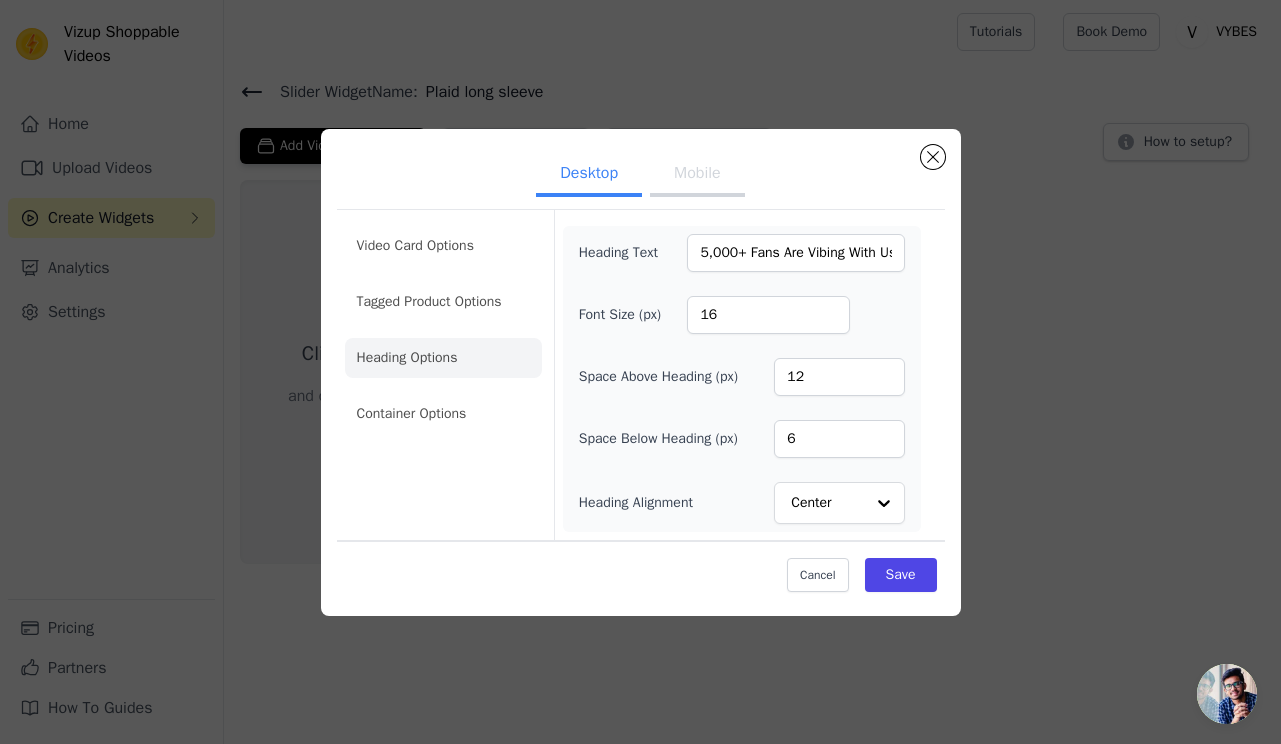 click on "Mobile" at bounding box center [697, 175] 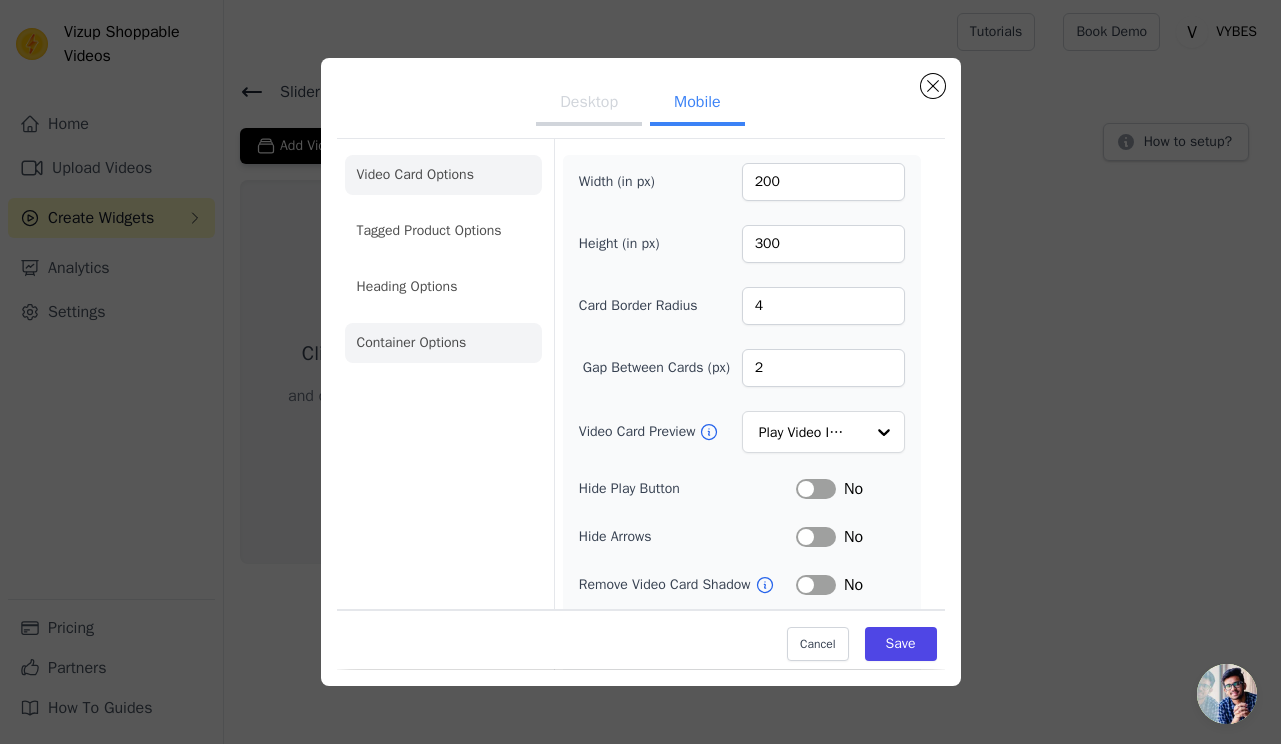click on "Container Options" 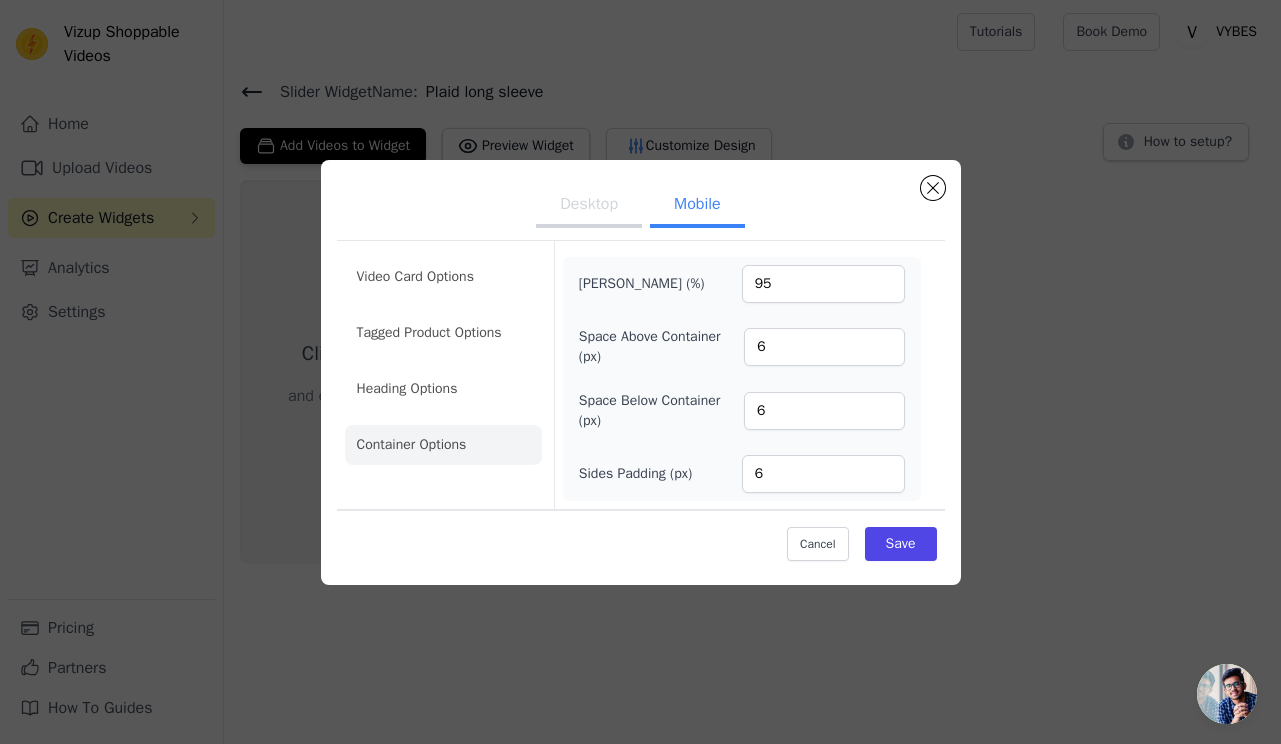 click on "Video Card Options Tagged Product Options Heading Options Container Options" at bounding box center (443, 361) 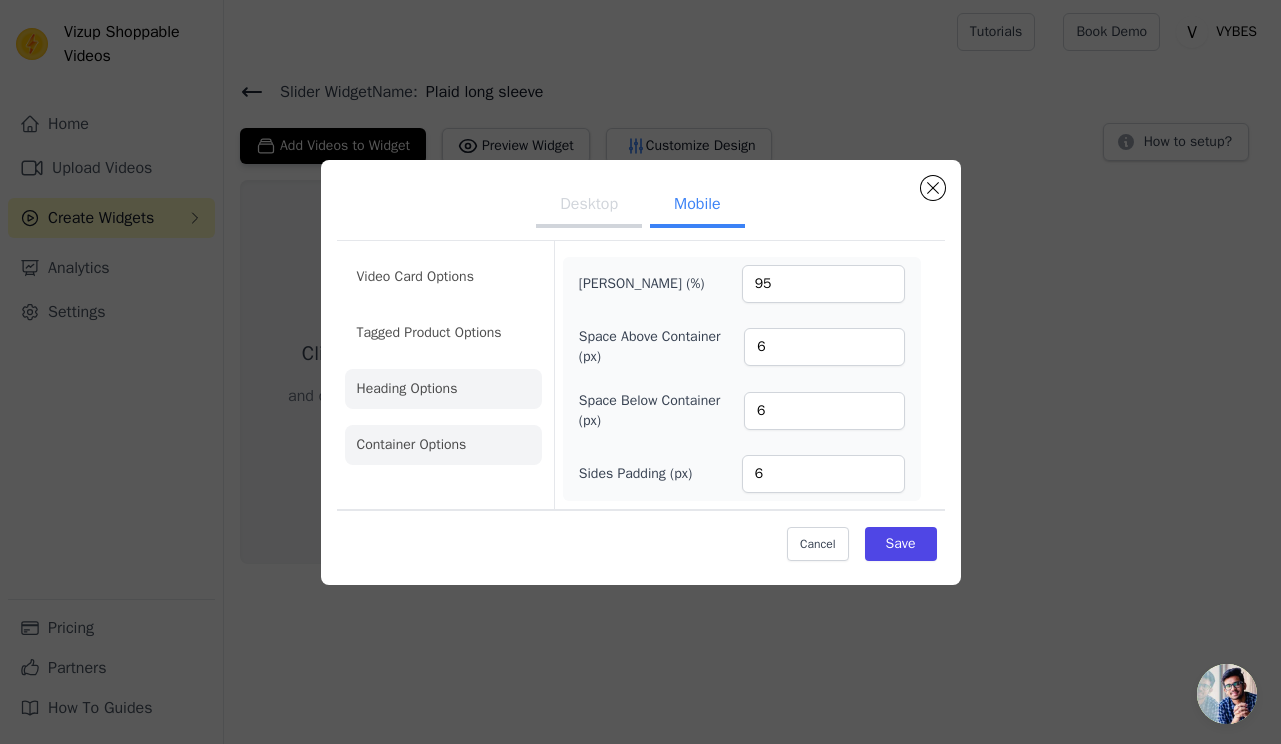 click on "Heading Options" 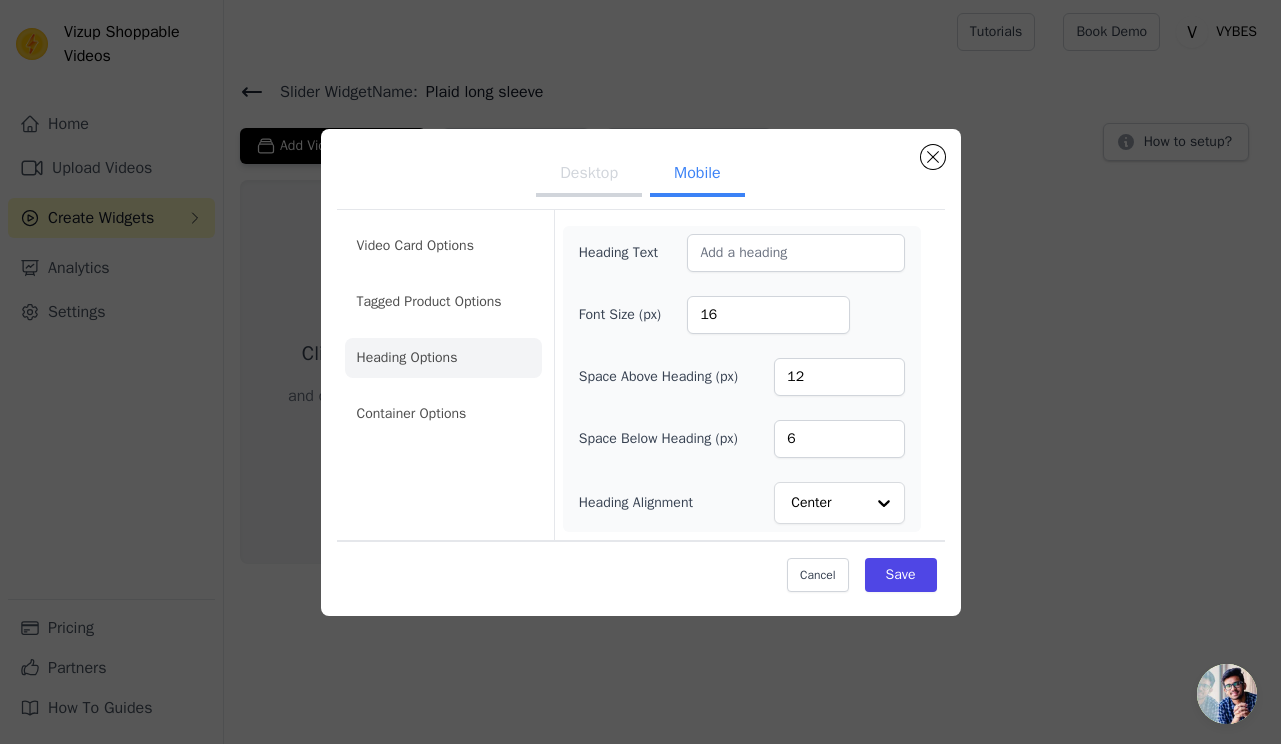 click on "Heading Options" 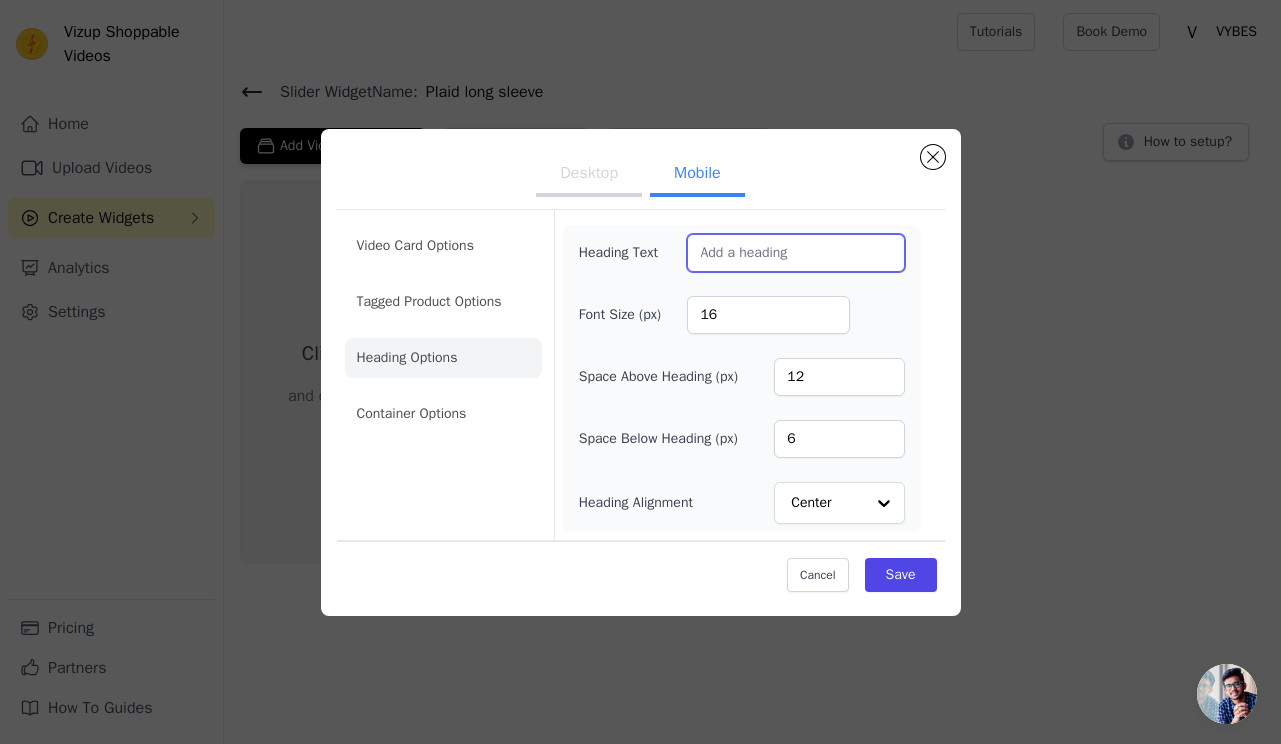 click on "Heading Text" at bounding box center [795, 253] 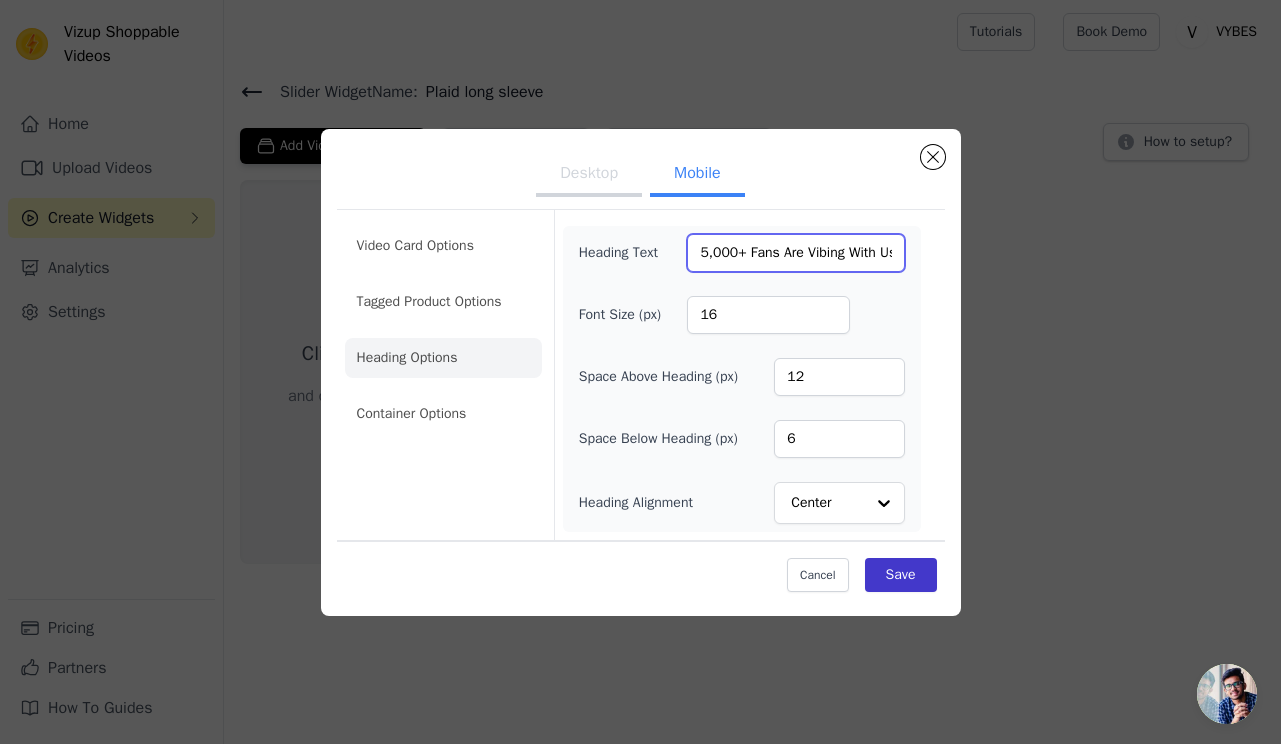 type on "5,000+ Fans Are Vibing With Us 💎" 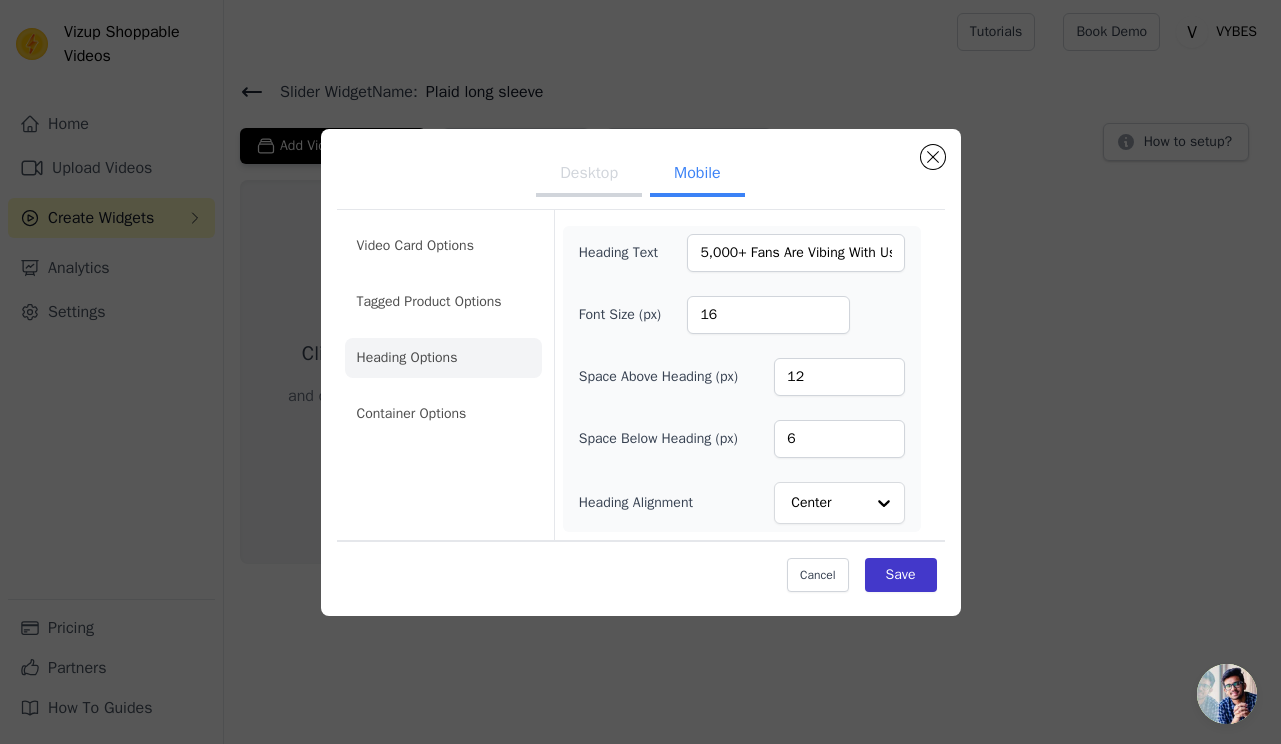 click on "Save" at bounding box center [901, 575] 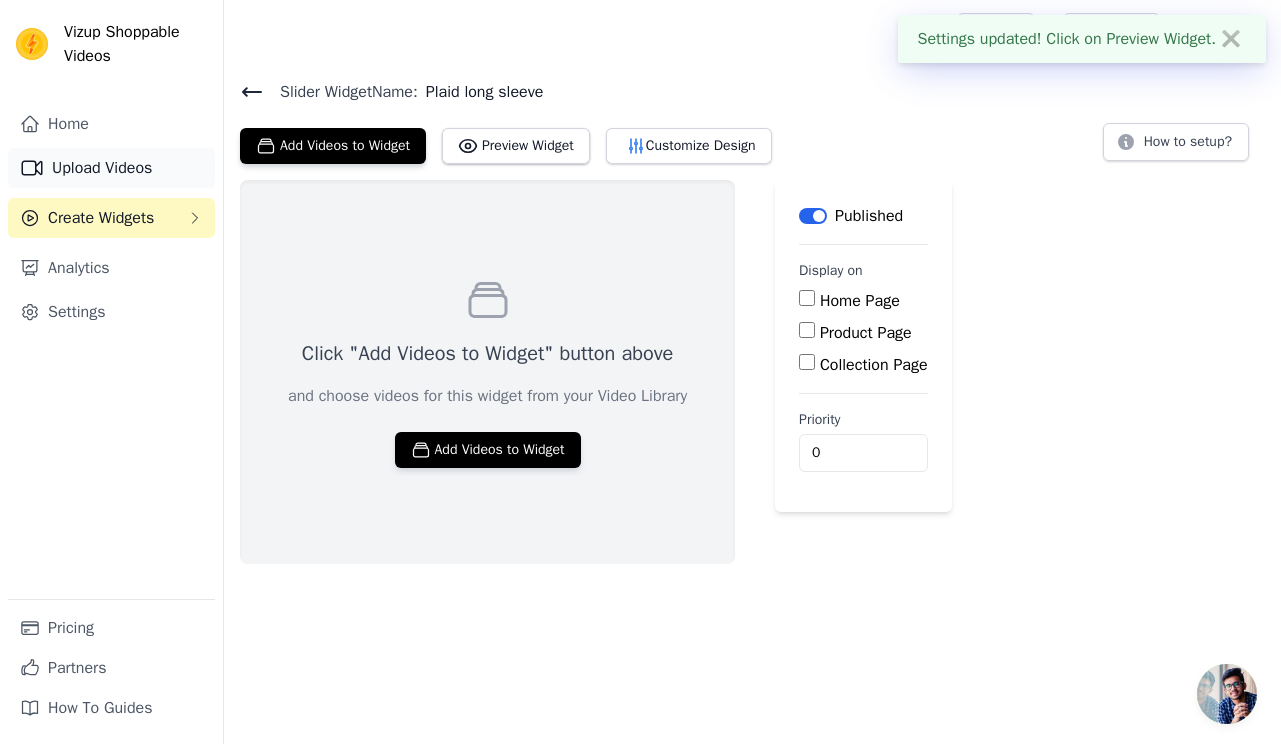 click on "Upload Videos" at bounding box center [111, 168] 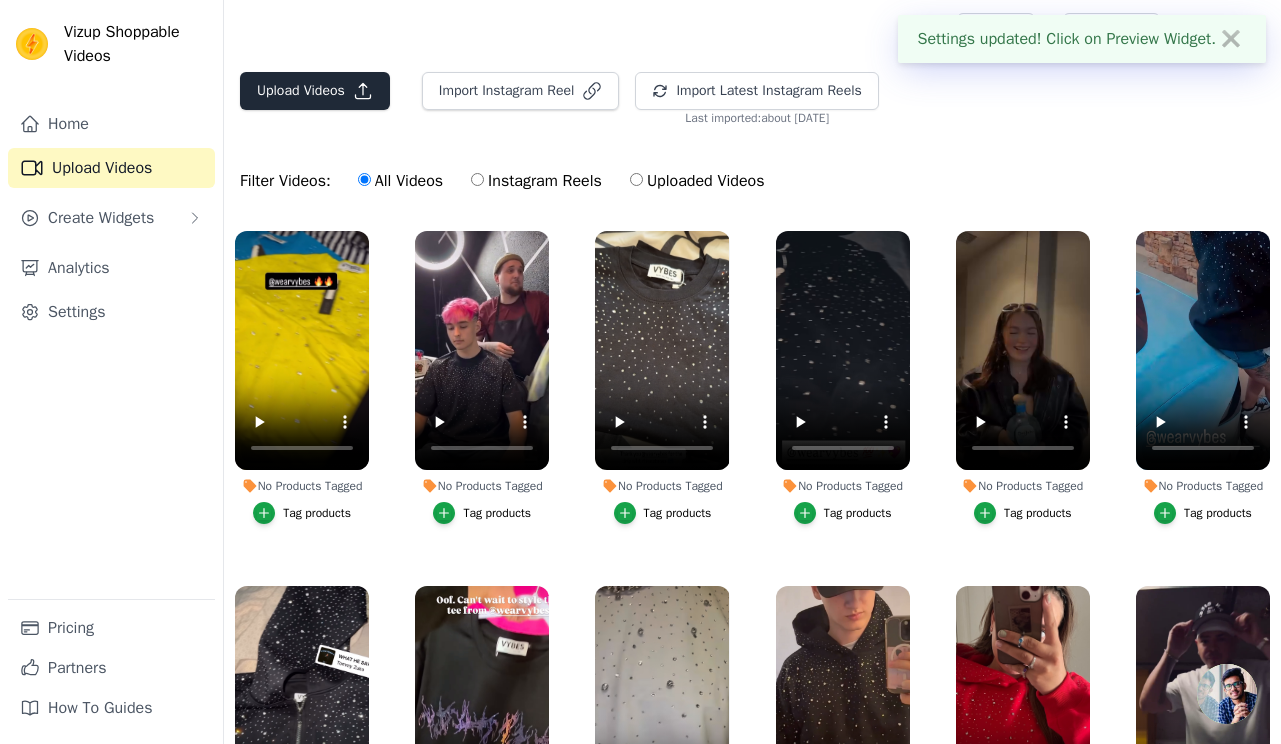 click on "Upload Videos" at bounding box center [315, 91] 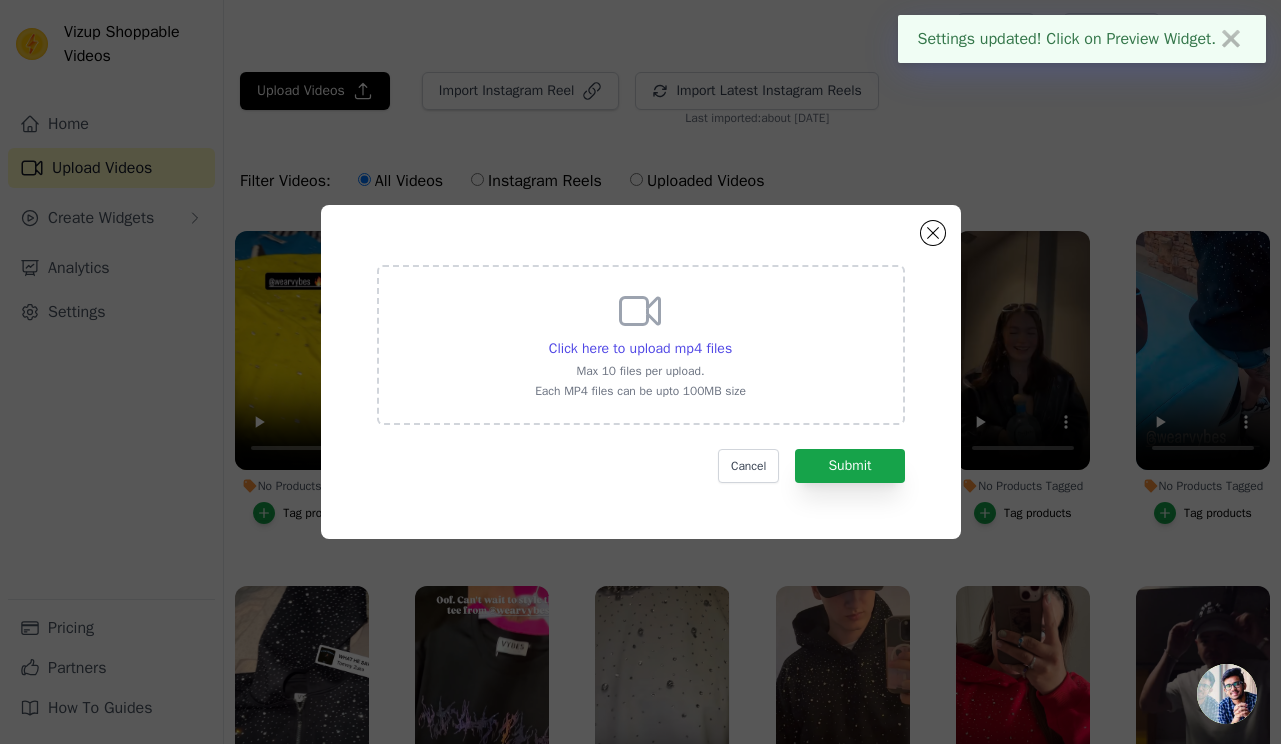 click 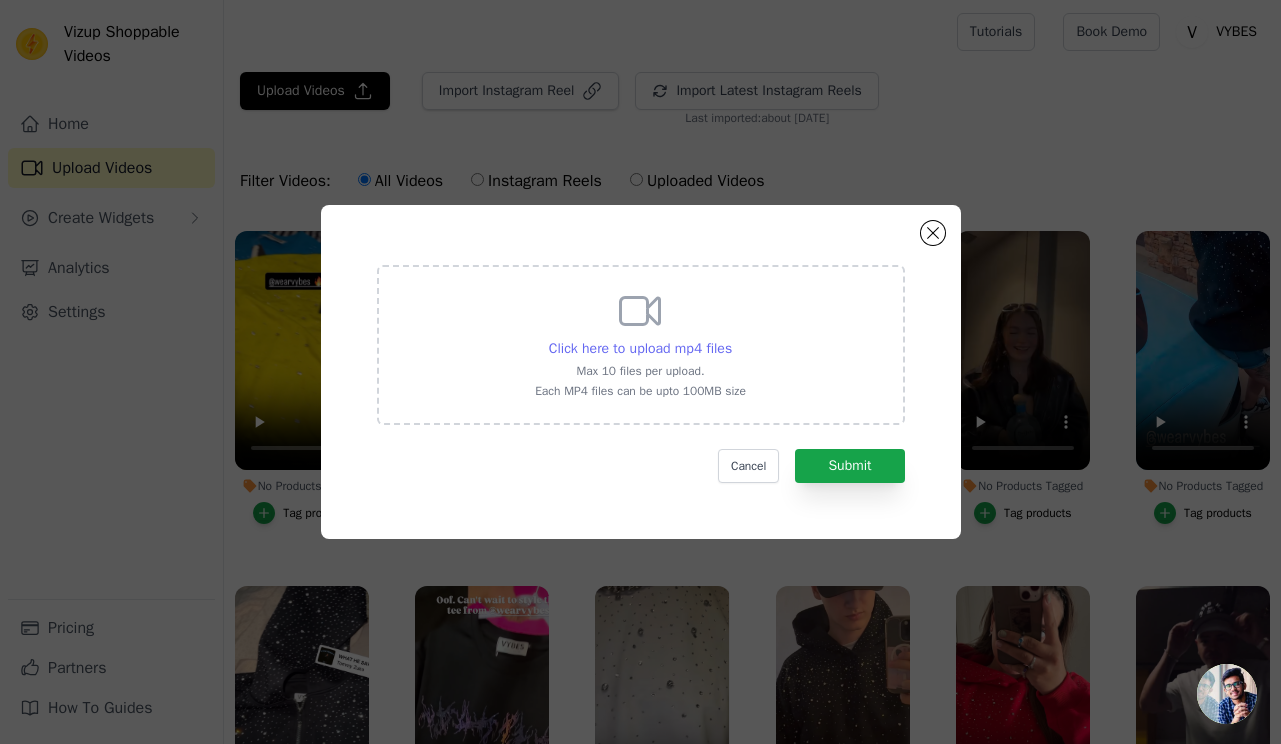 click on "Click here to upload mp4 files" at bounding box center [640, 349] 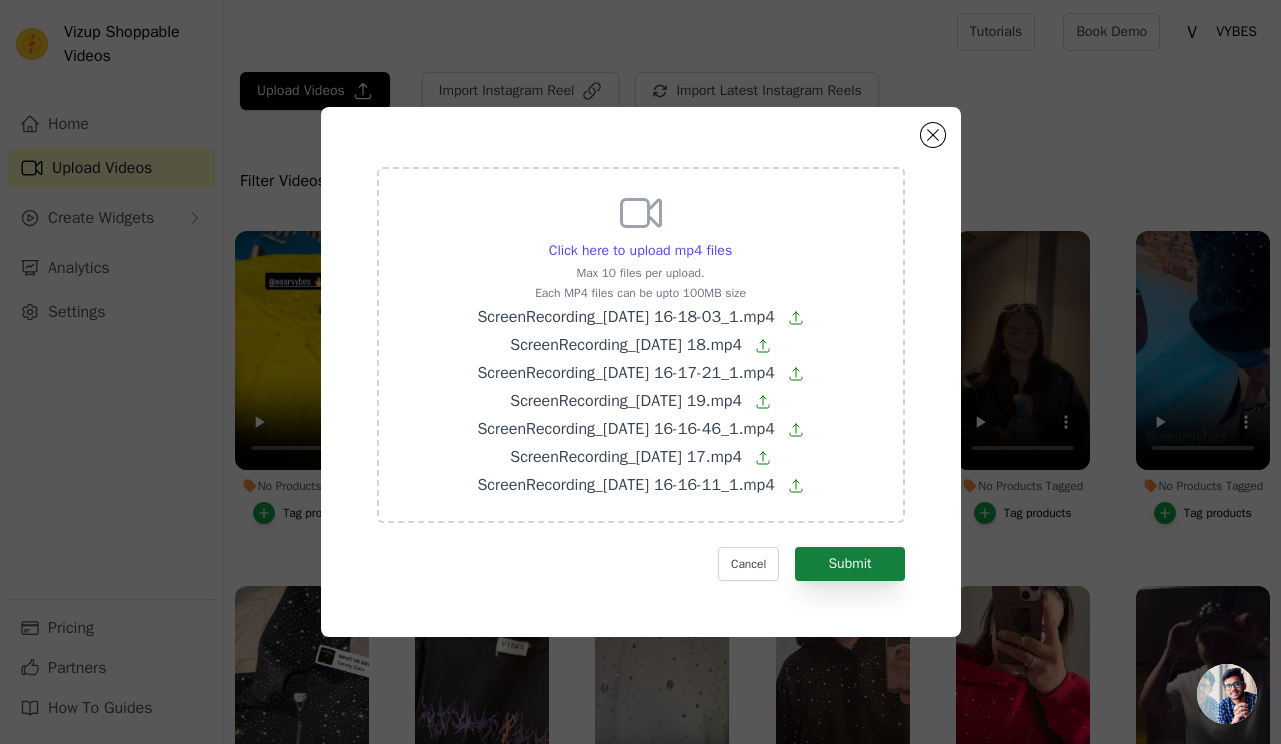 click on "Submit" at bounding box center [849, 564] 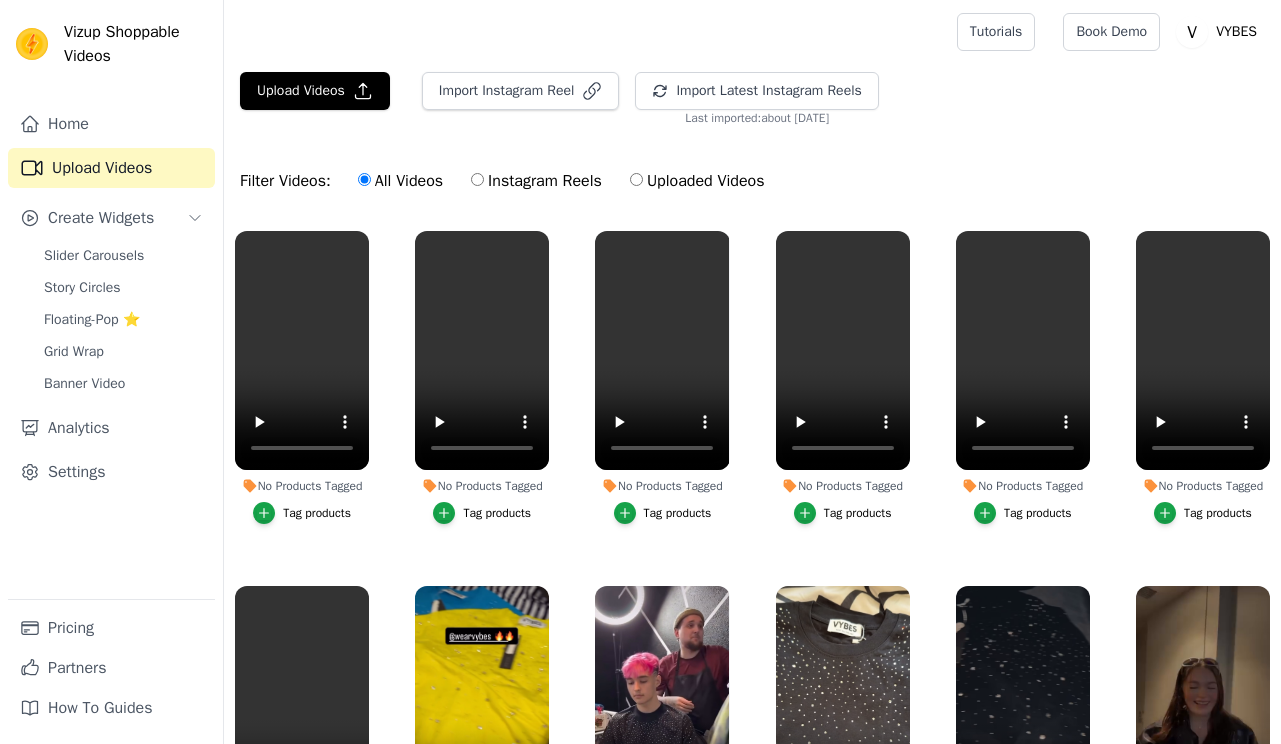 scroll, scrollTop: 0, scrollLeft: 0, axis: both 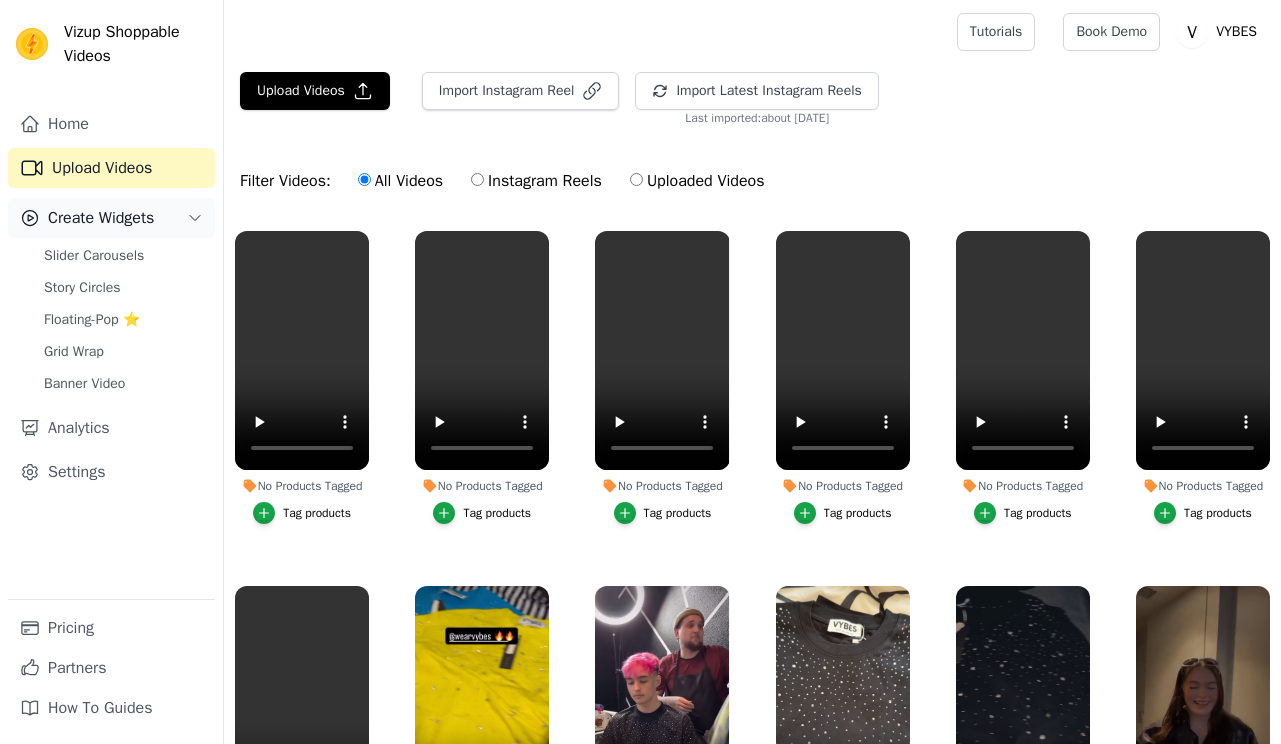 click on "Create Widgets" at bounding box center (101, 218) 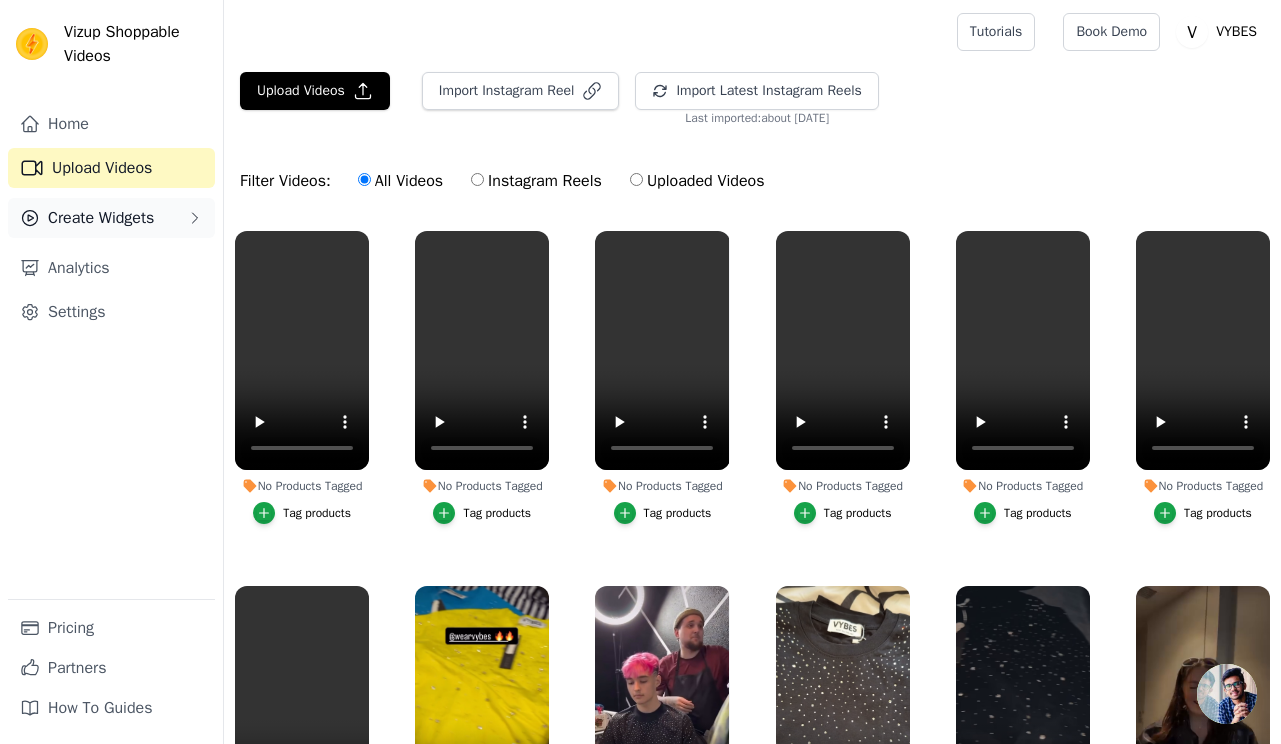 click on "Create Widgets" at bounding box center (101, 218) 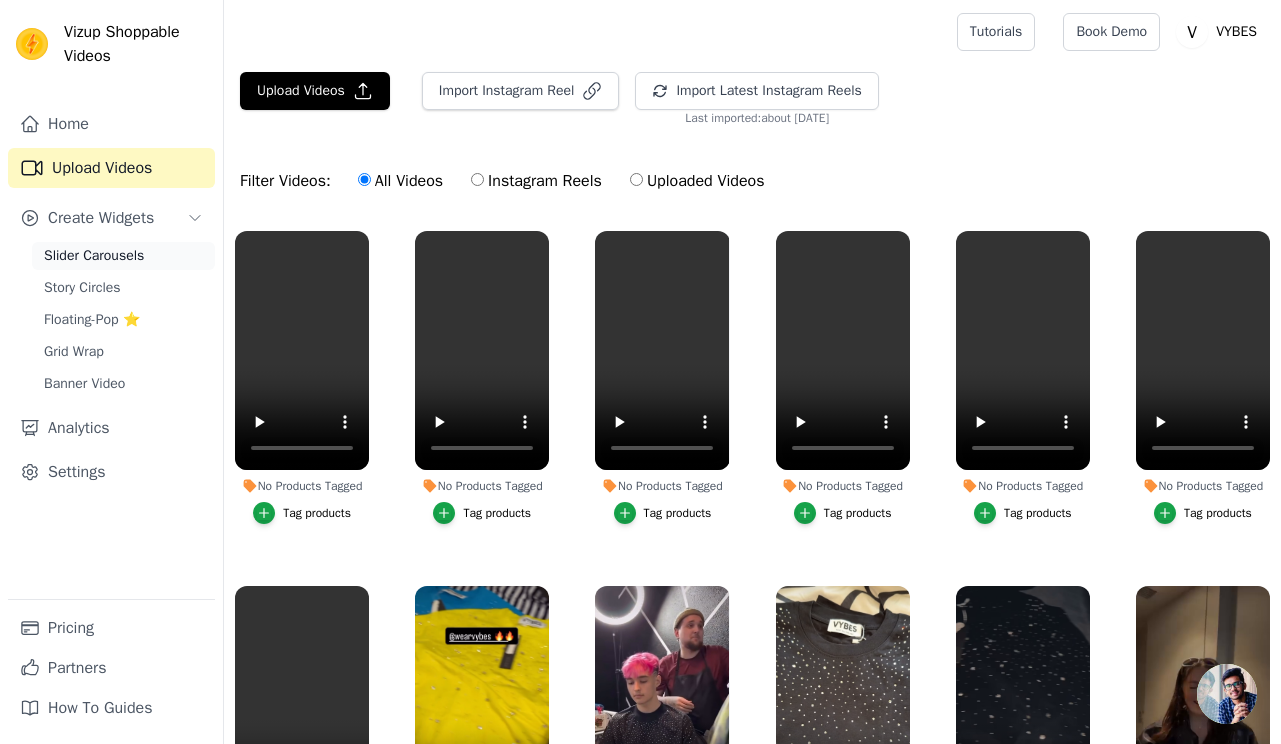 click on "Slider Carousels" at bounding box center [94, 256] 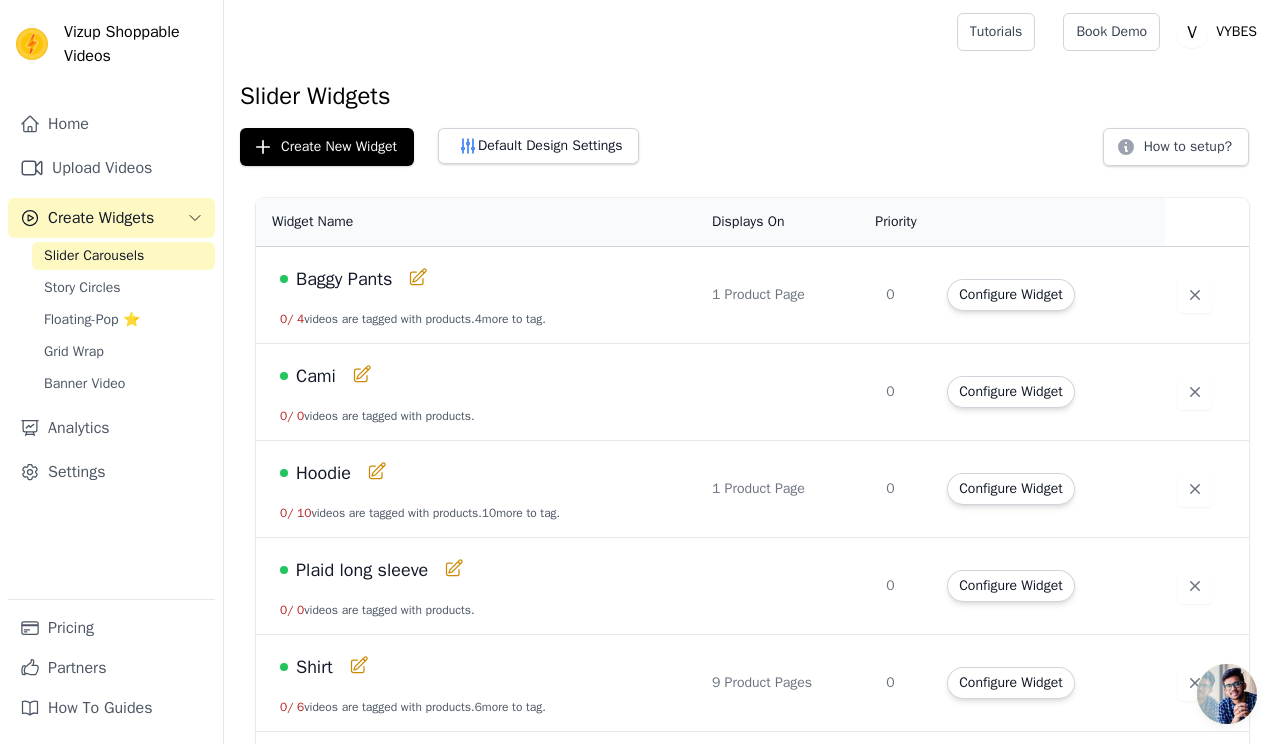 click on "Plaid long sleeve" at bounding box center (362, 570) 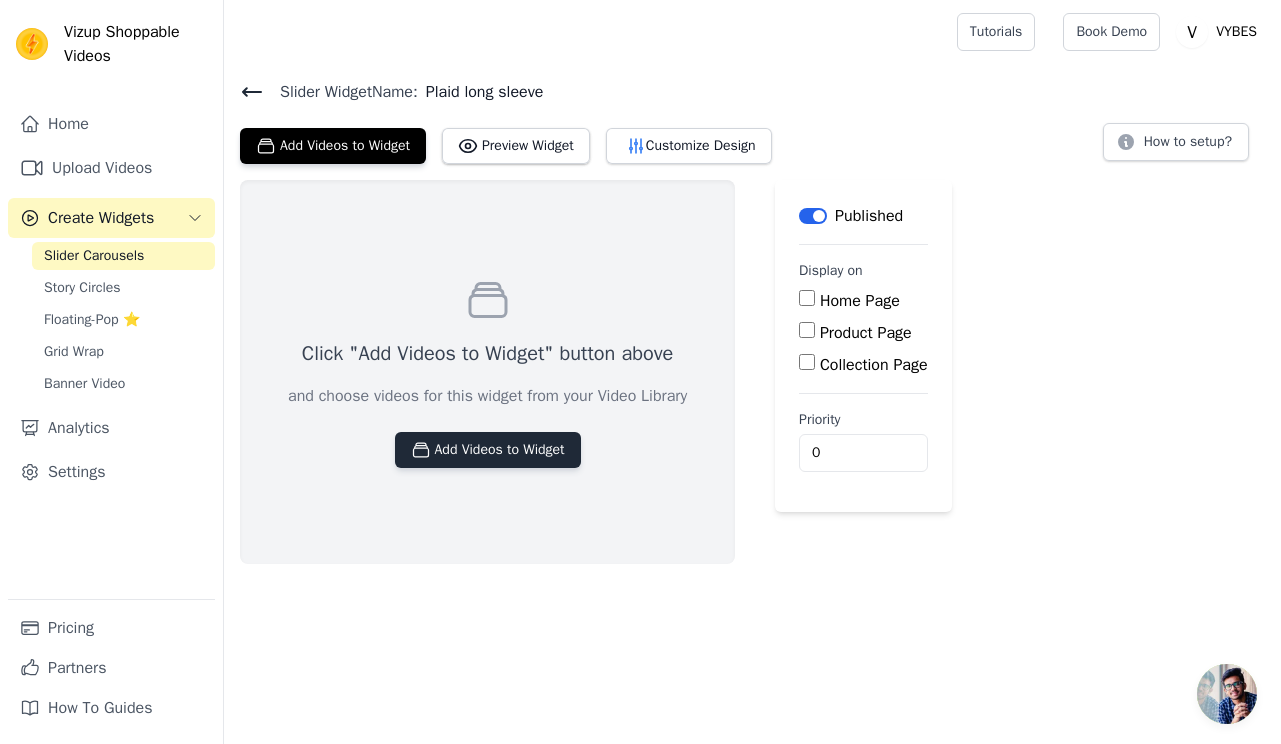 click on "Add Videos to Widget" at bounding box center [488, 450] 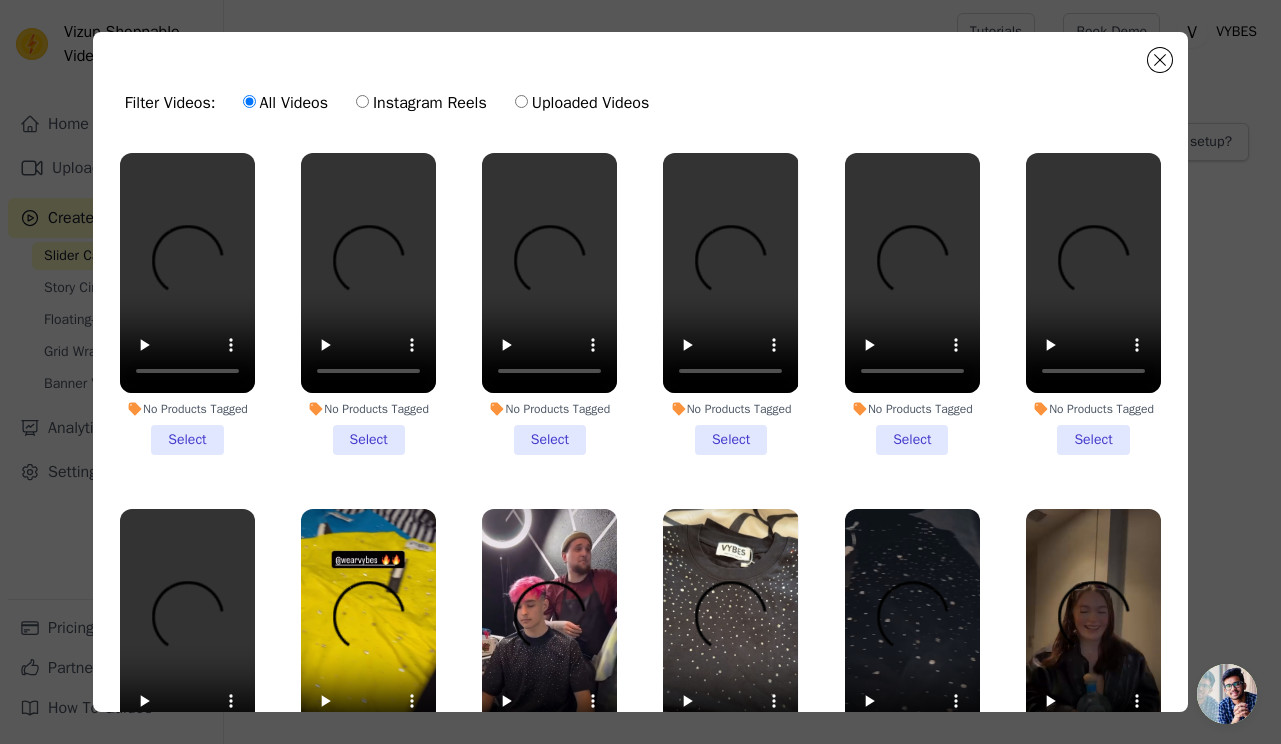 scroll, scrollTop: 0, scrollLeft: 0, axis: both 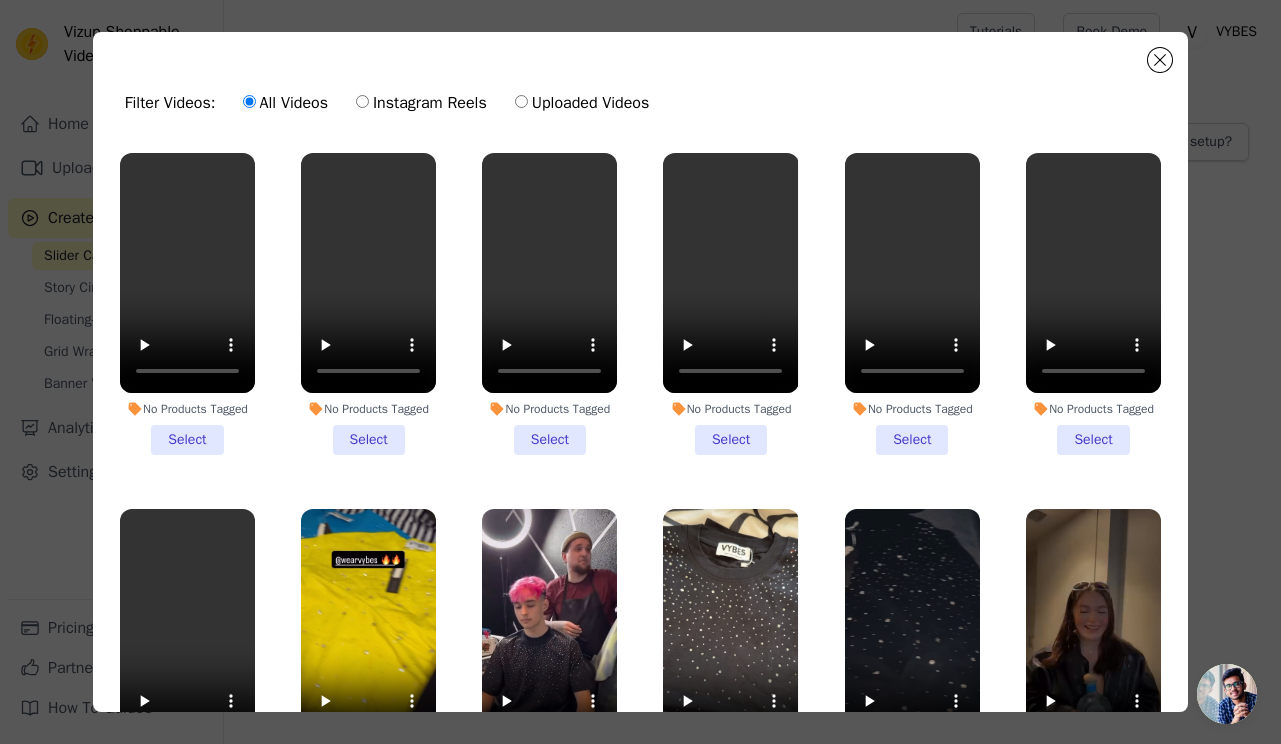 click on "No Products Tagged     Select" at bounding box center [549, 304] 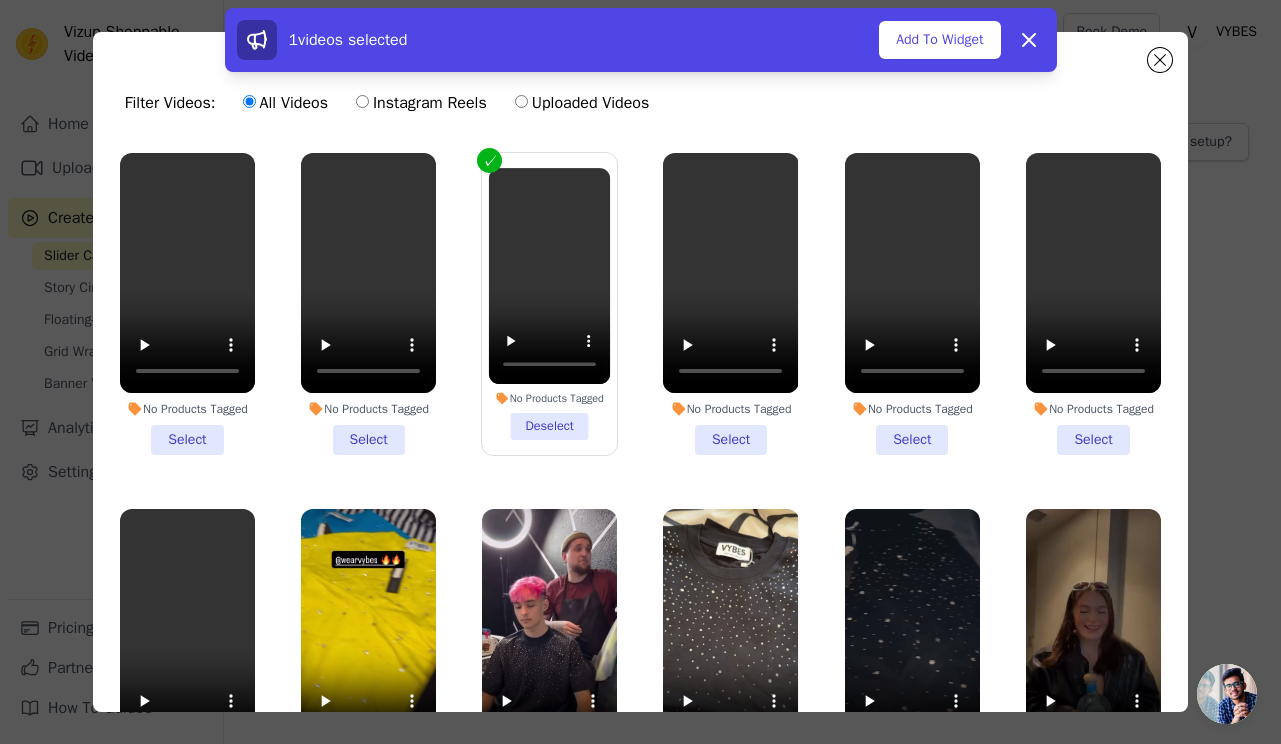 click on "No Products Tagged     Select" at bounding box center [368, 304] 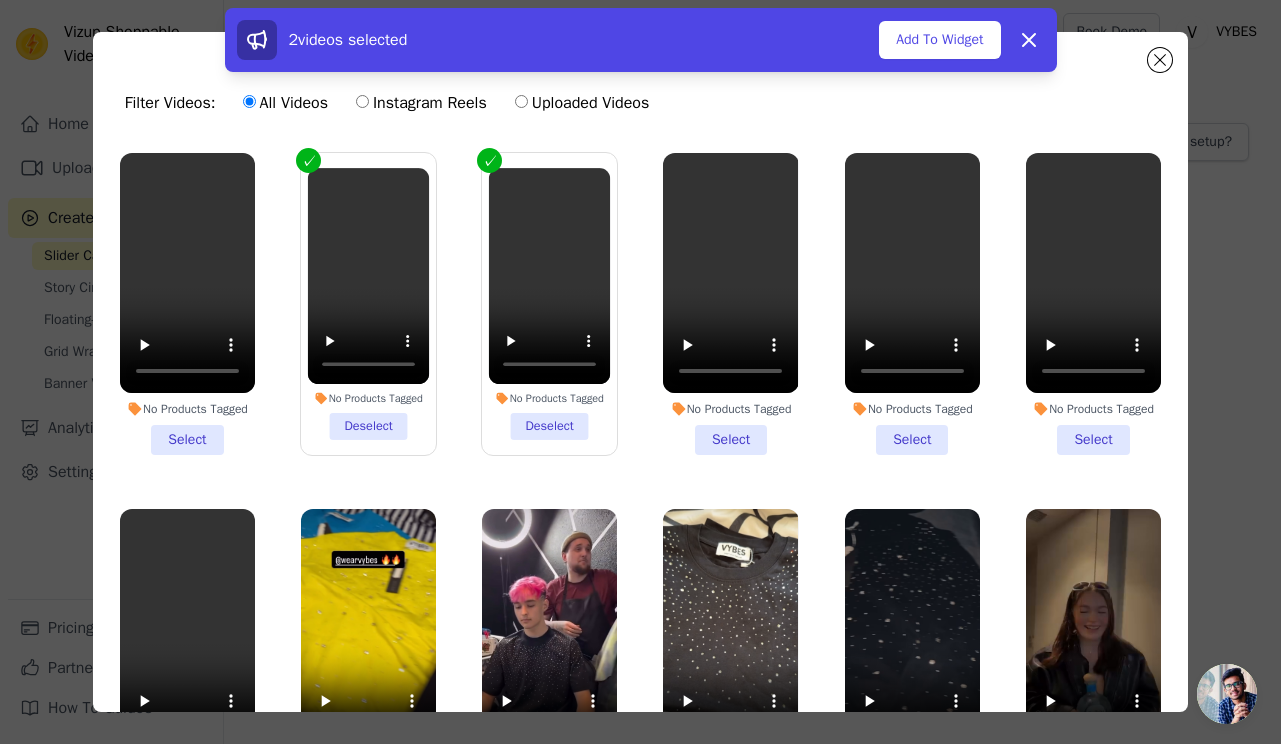 click on "No Products Tagged     Select" at bounding box center (187, 304) 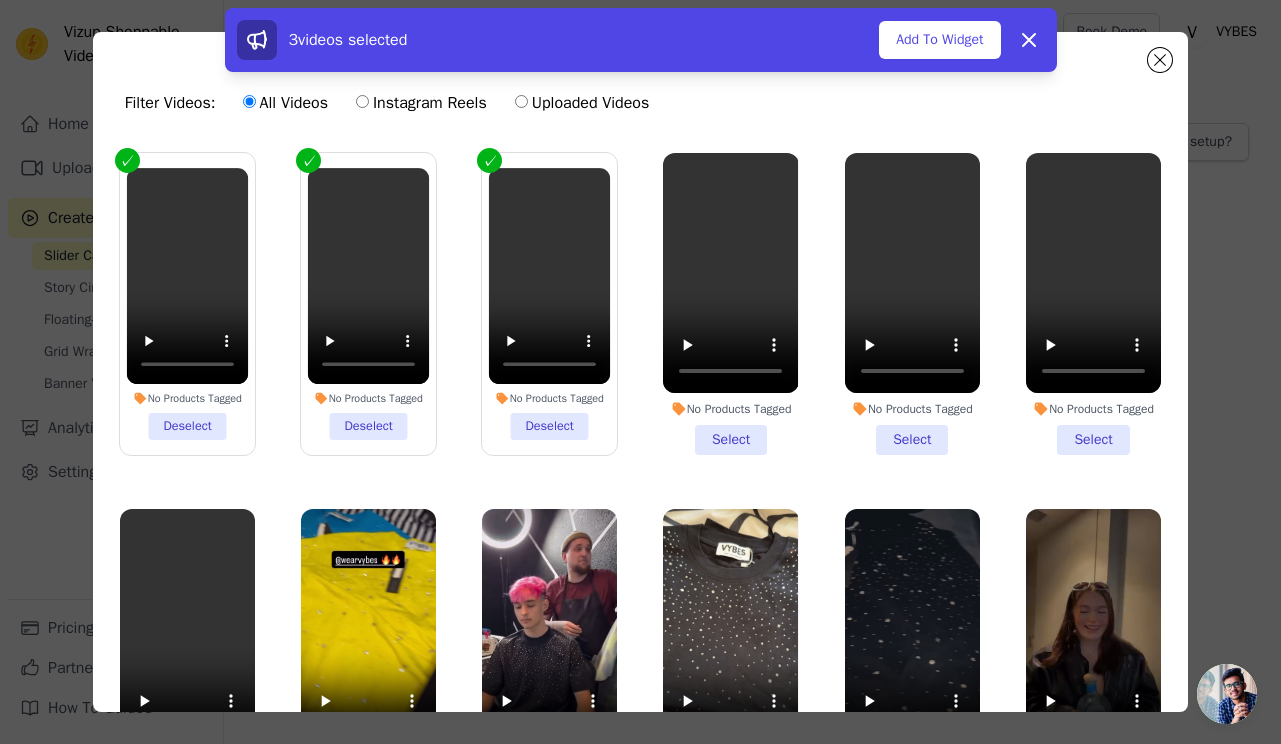 click on "No Products Tagged     Select" at bounding box center (730, 304) 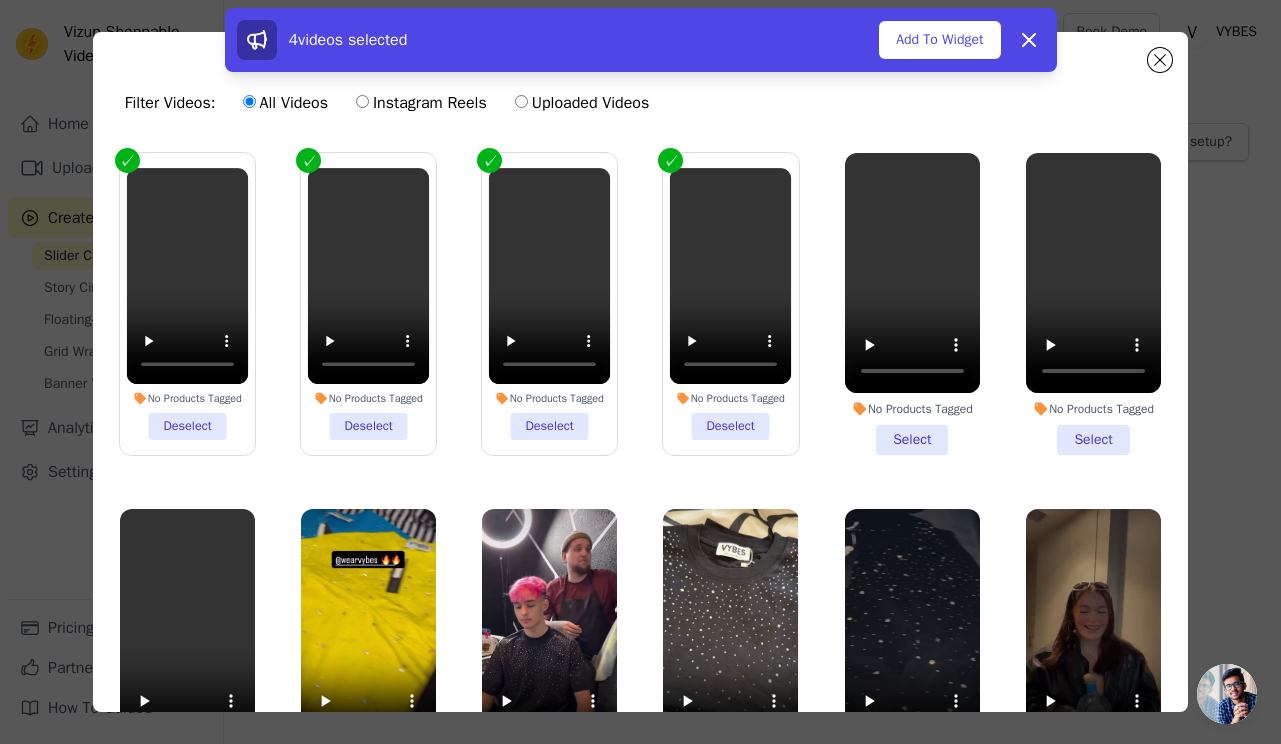 click on "No Products Tagged     Select" at bounding box center (912, 304) 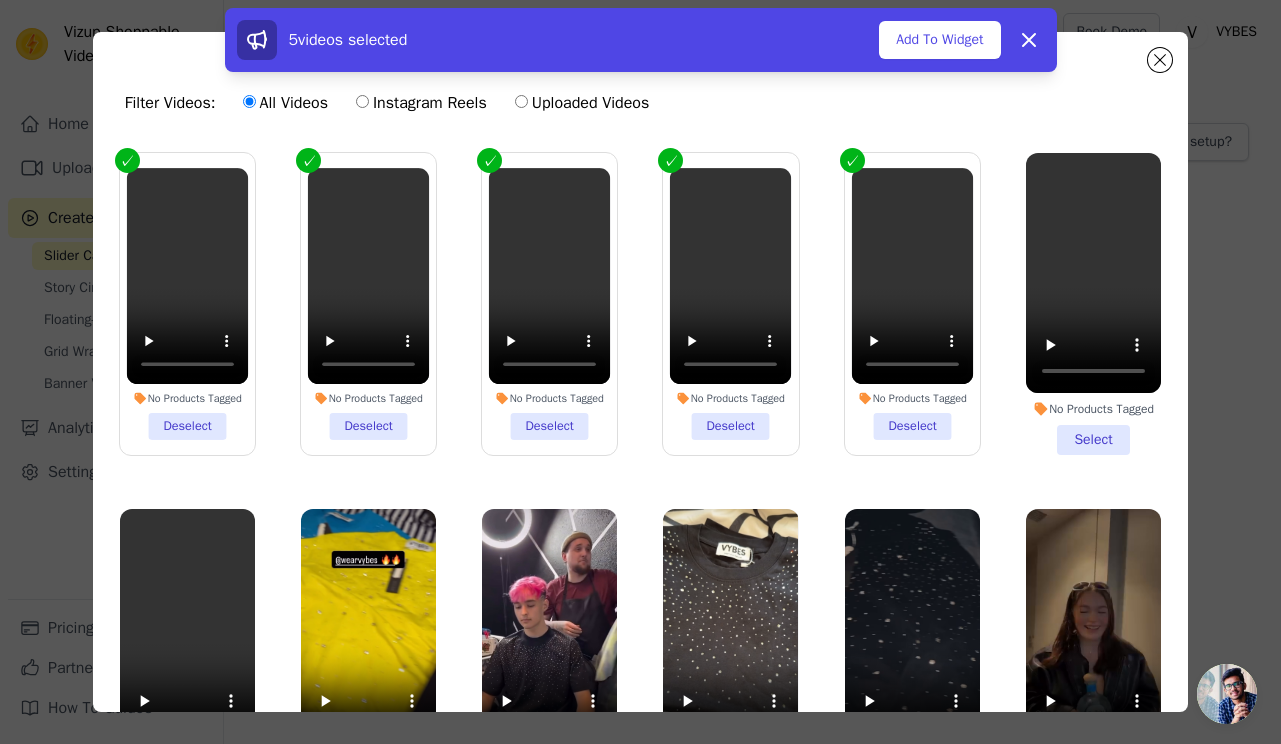 click on "No Products Tagged     Select" at bounding box center (1093, 304) 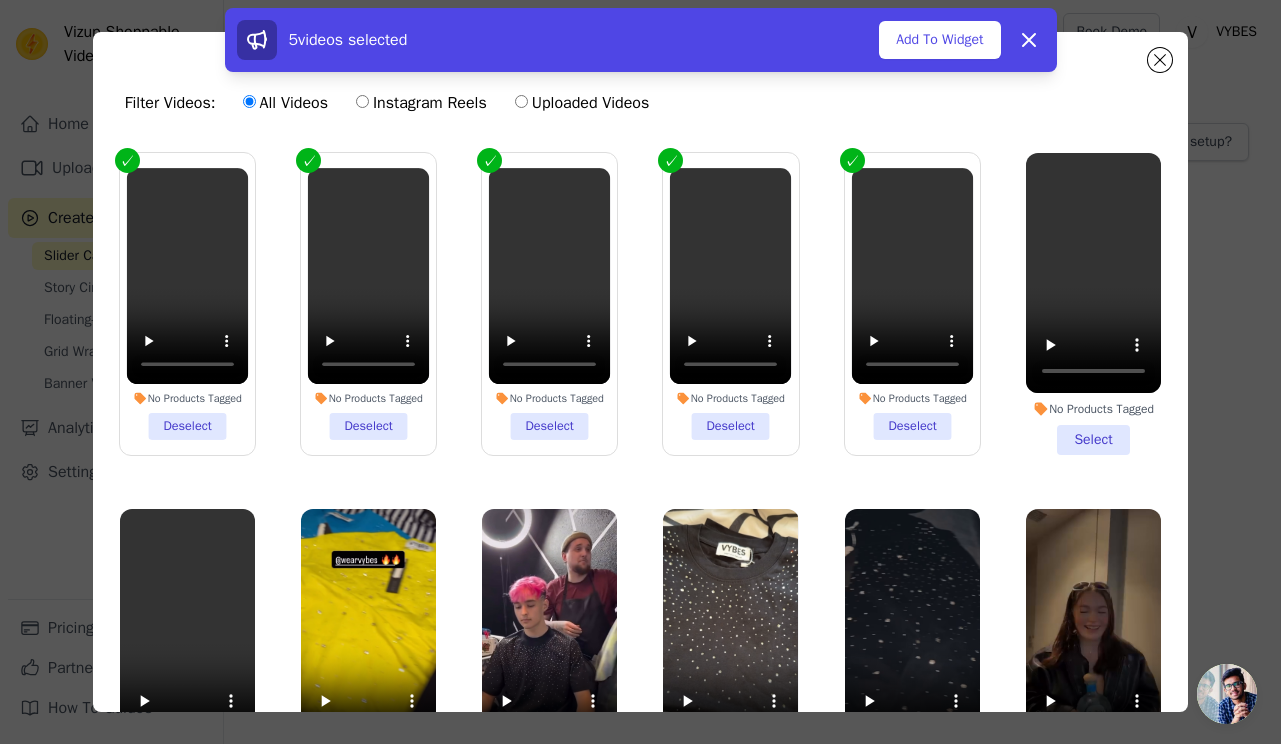 click on "No Products Tagged     Select" at bounding box center [0, 0] 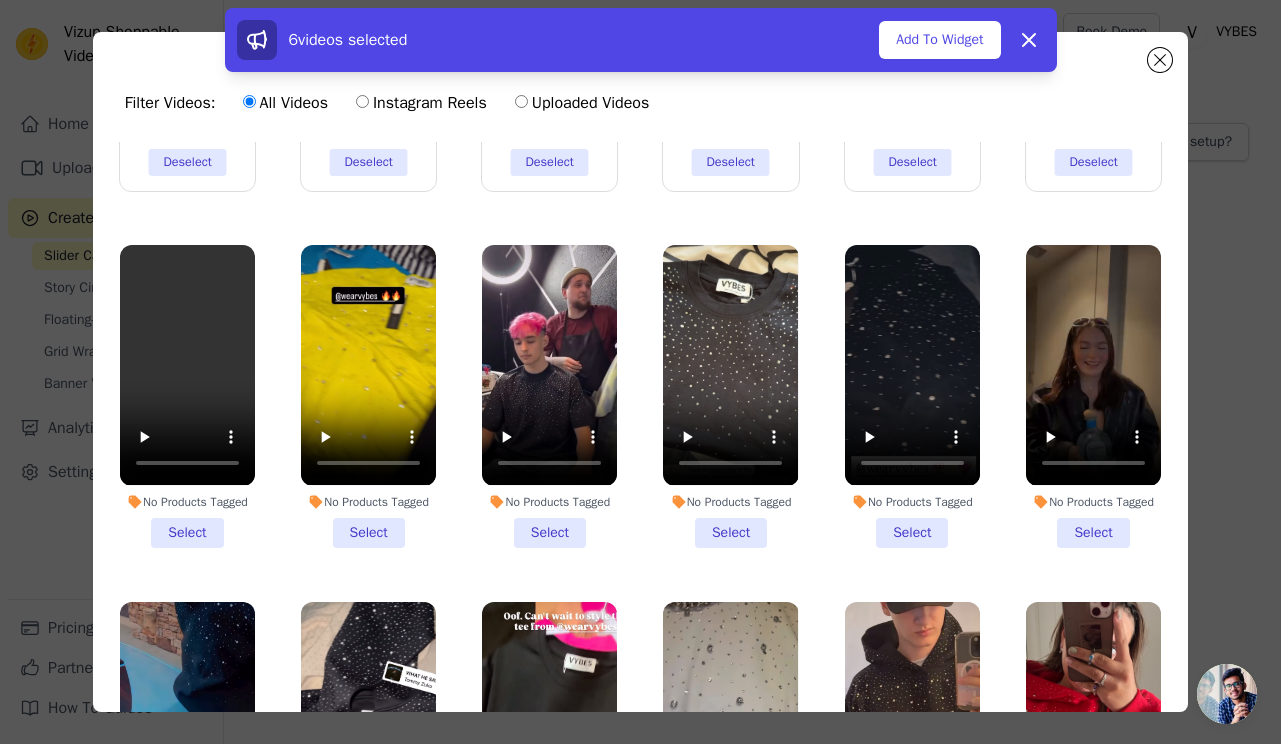 scroll, scrollTop: 306, scrollLeft: 0, axis: vertical 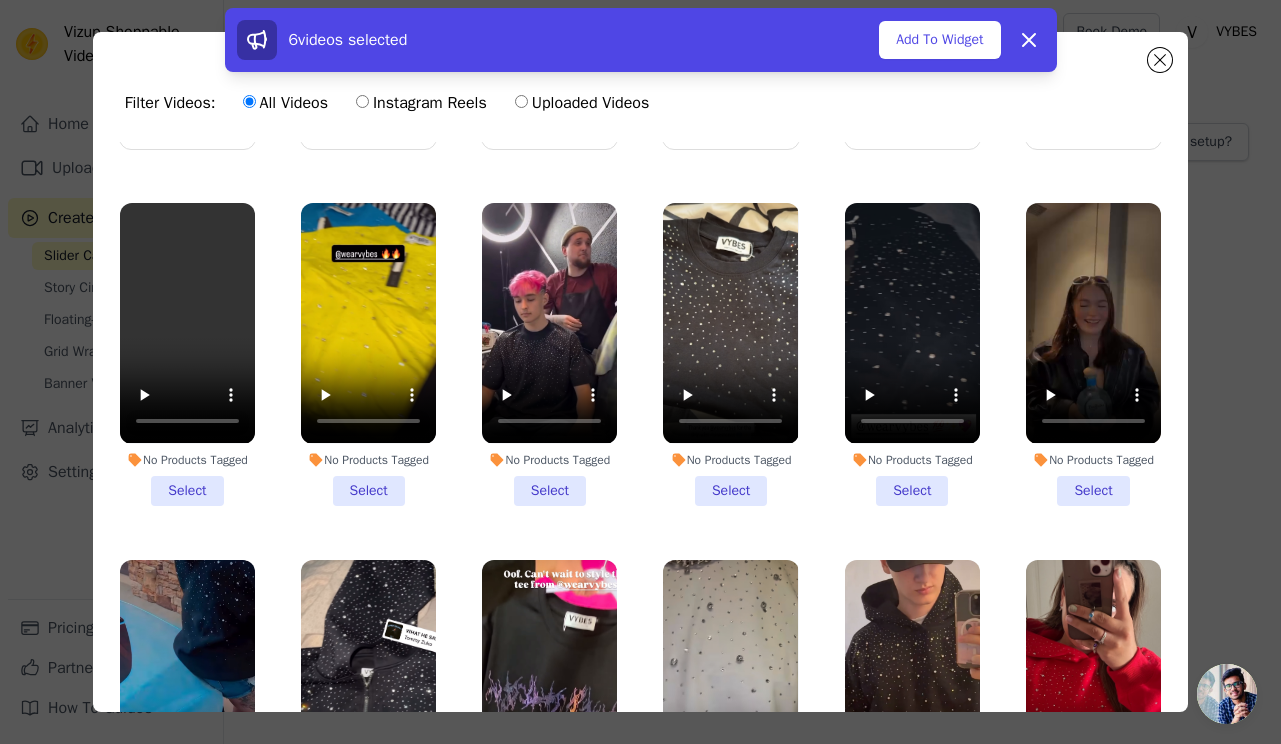 click on "No Products Tagged     Select" at bounding box center [187, 354] 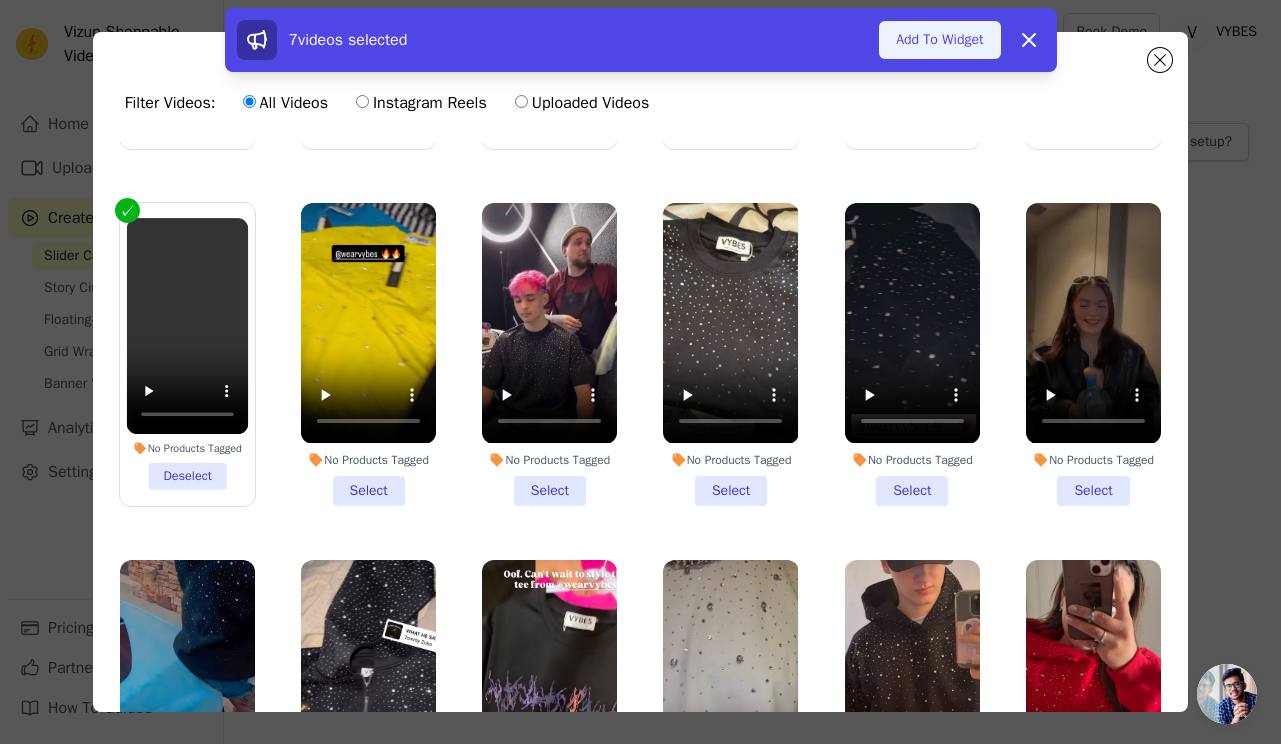 click on "Add To Widget" at bounding box center [939, 40] 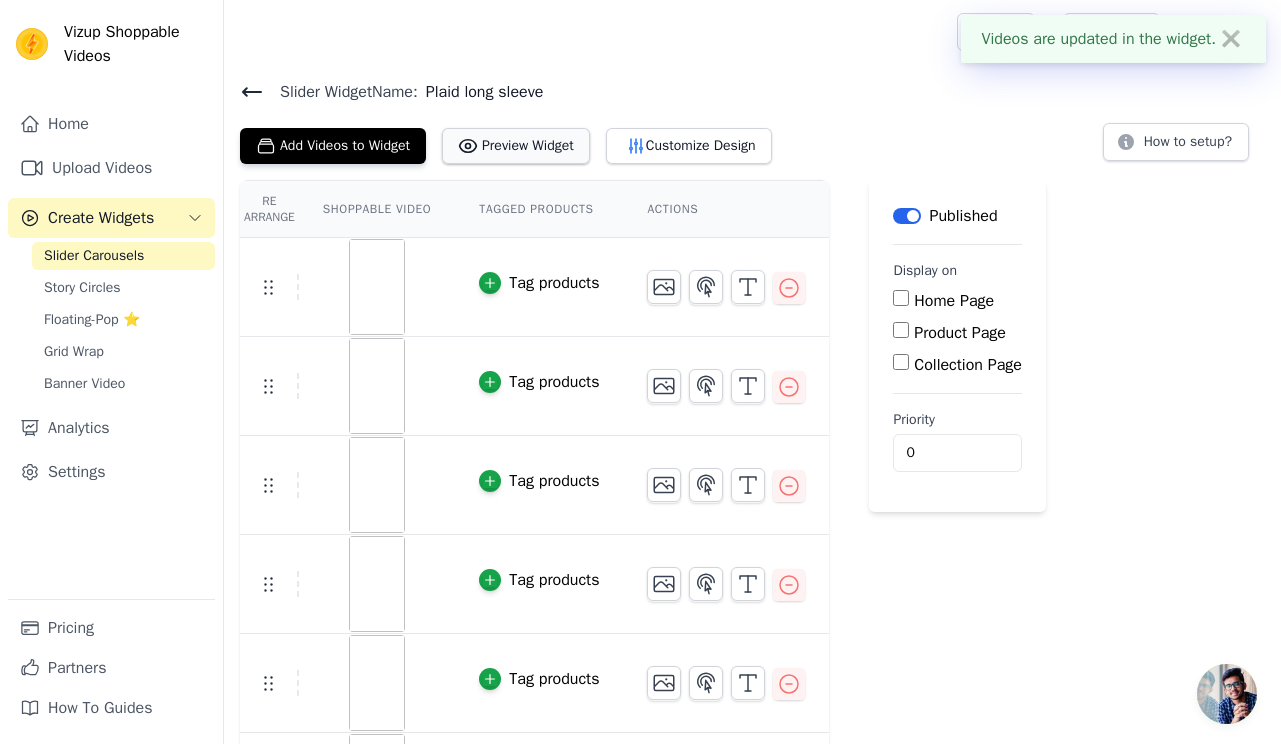 scroll, scrollTop: 0, scrollLeft: 0, axis: both 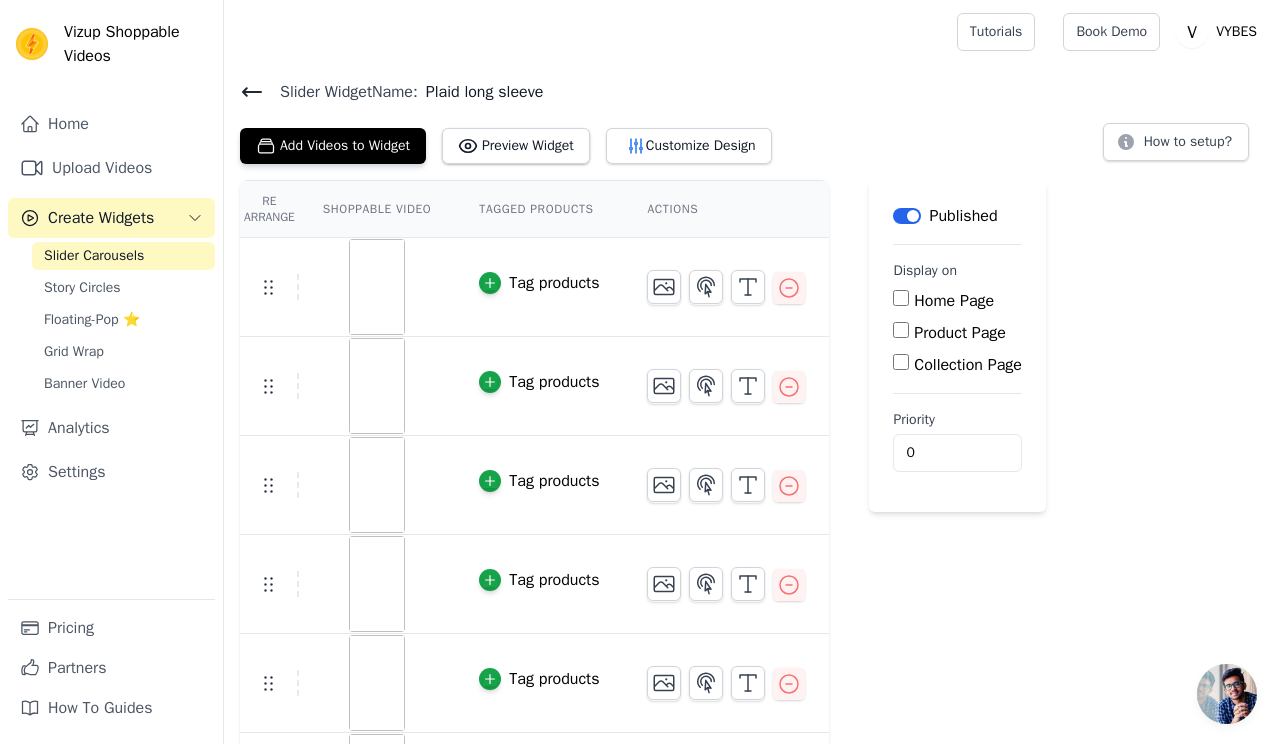 click on "Slider Widget  Name:   Plaid long sleeve
Add Videos to Widget
Preview Widget       Customize Design
How to setup?         Re Arrange   Shoppable Video   Tagged Products   Actions             Tag products                             Tag products                             Tag products                             Tag products                             Tag products                             Tag products                             Tag products                       Save Videos In This New Order   Save   Dismiss     Label     Published     Display on     Home Page     Product Page       Collection Page       Priority   0" at bounding box center [752, 497] 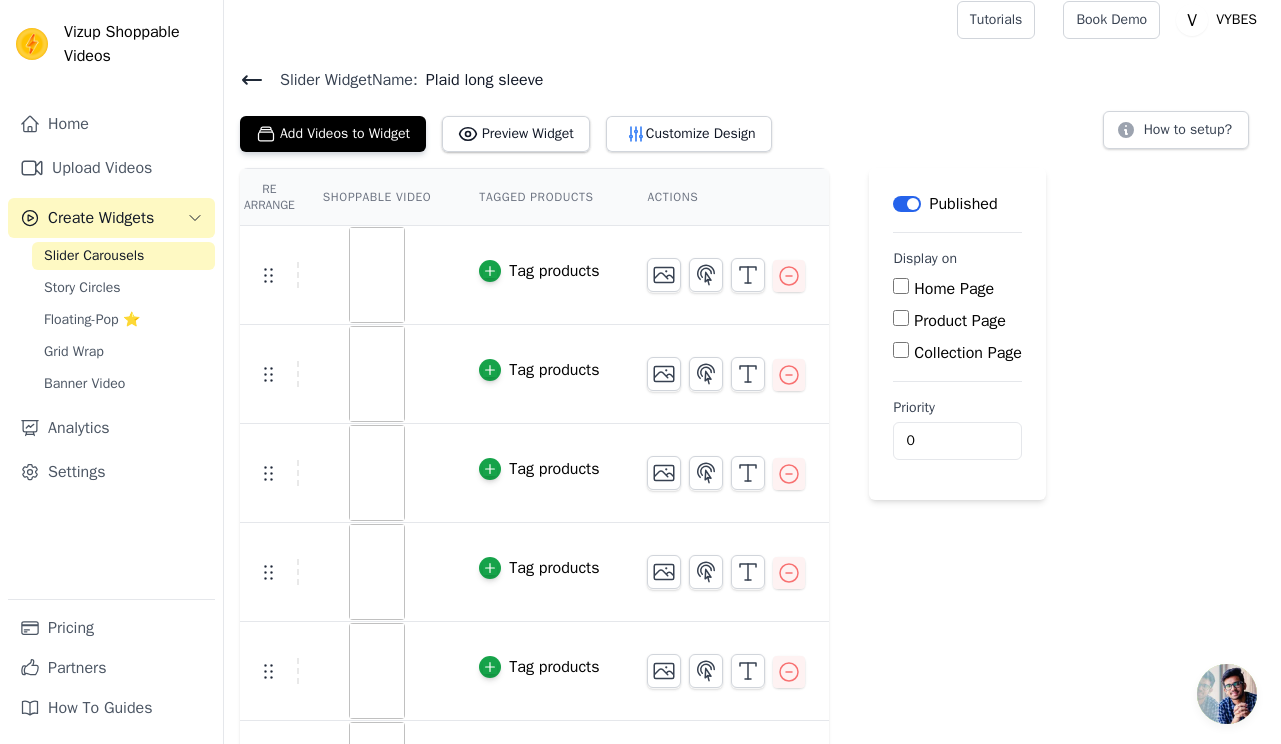 click 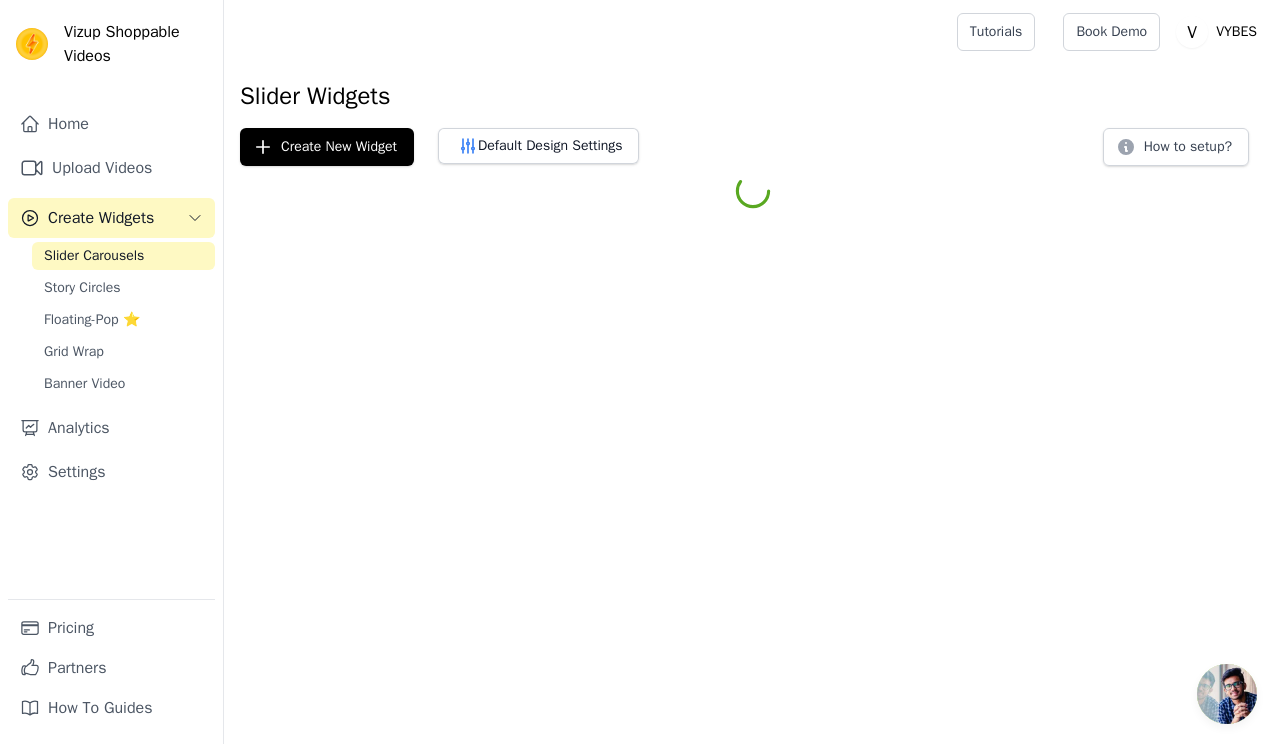 scroll, scrollTop: 0, scrollLeft: 0, axis: both 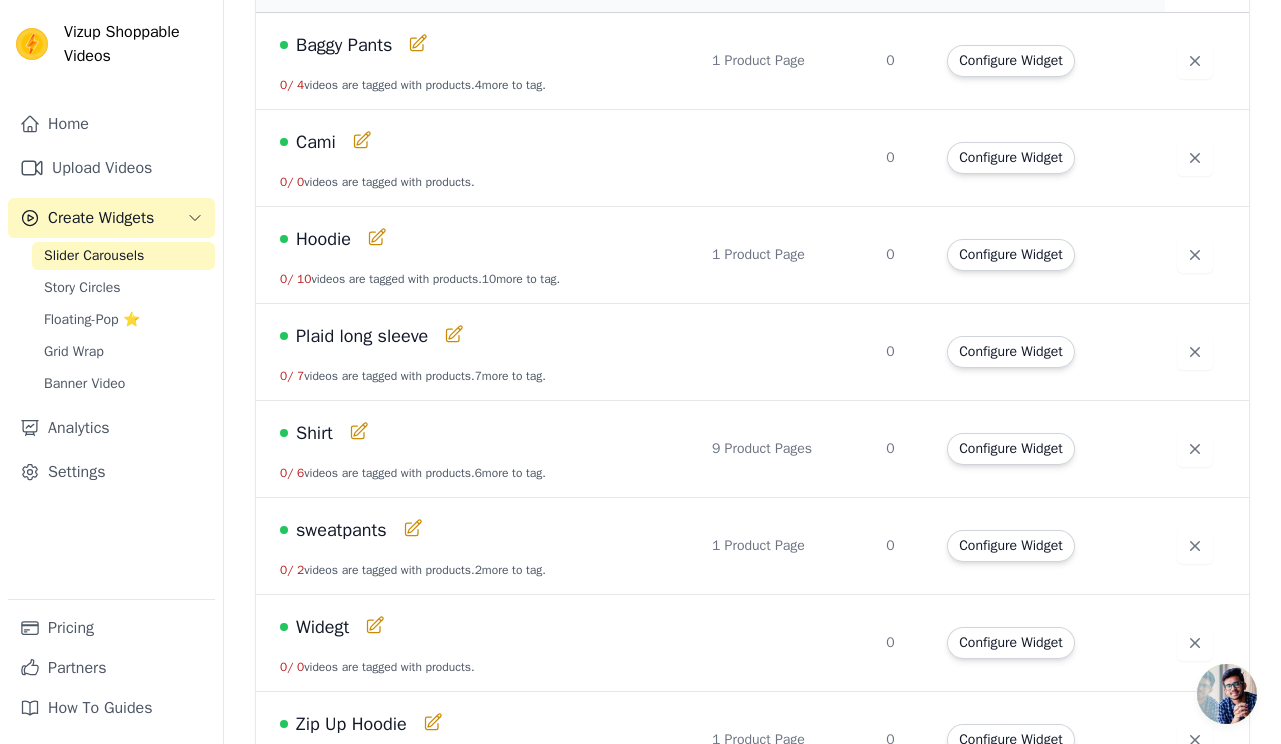 click on "Plaid long sleeve" at bounding box center [362, 336] 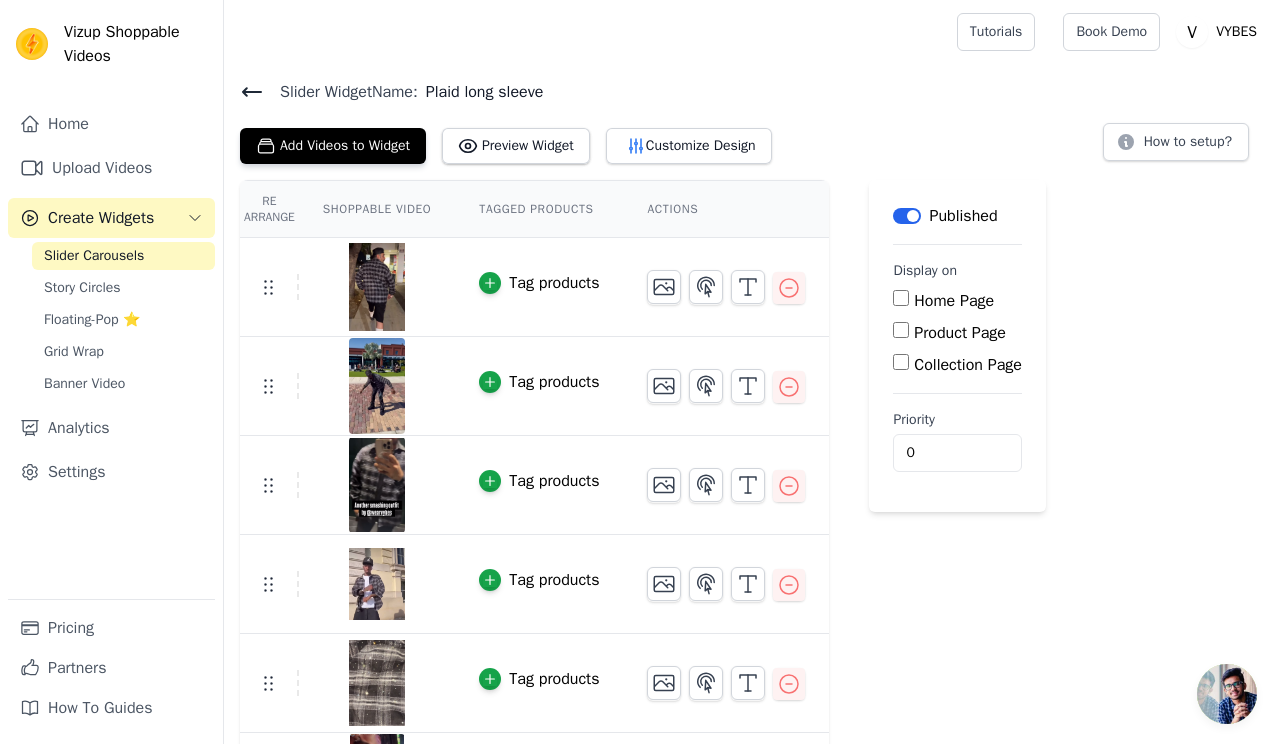 click on "Product Page" at bounding box center (960, 333) 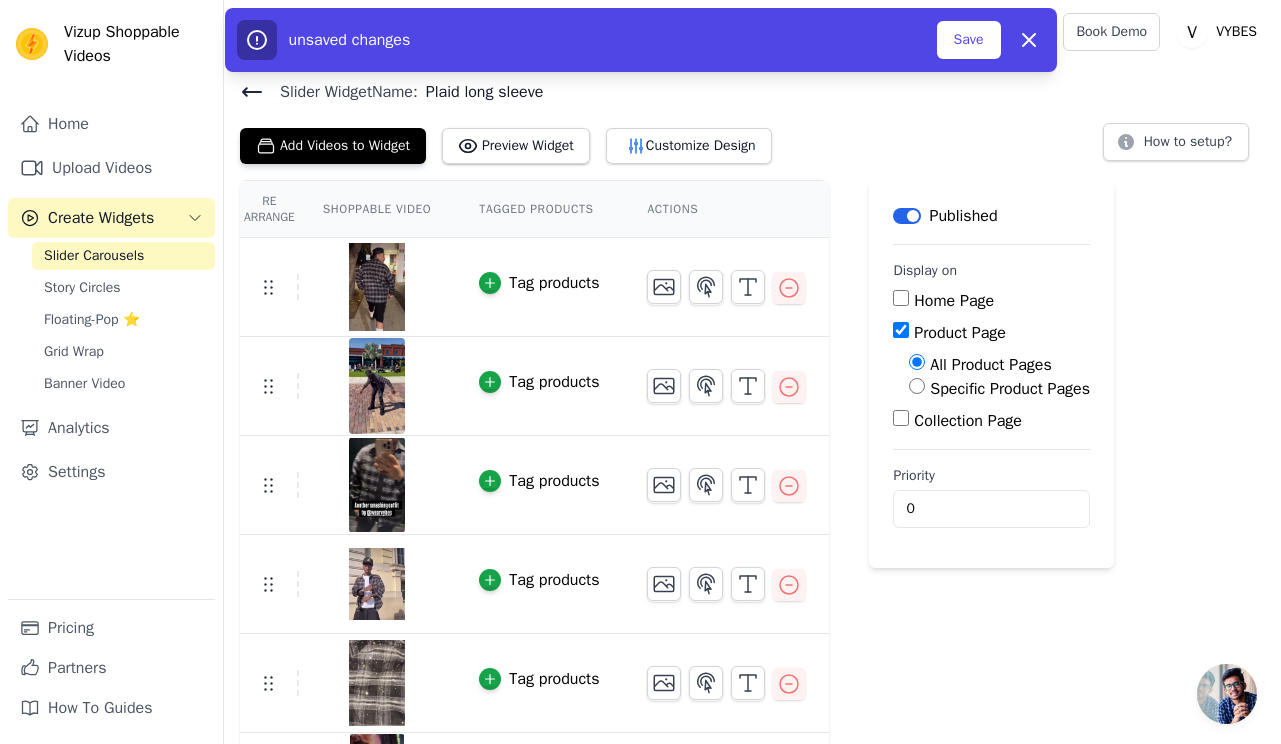 click on "Specific Product Pages" at bounding box center (1010, 389) 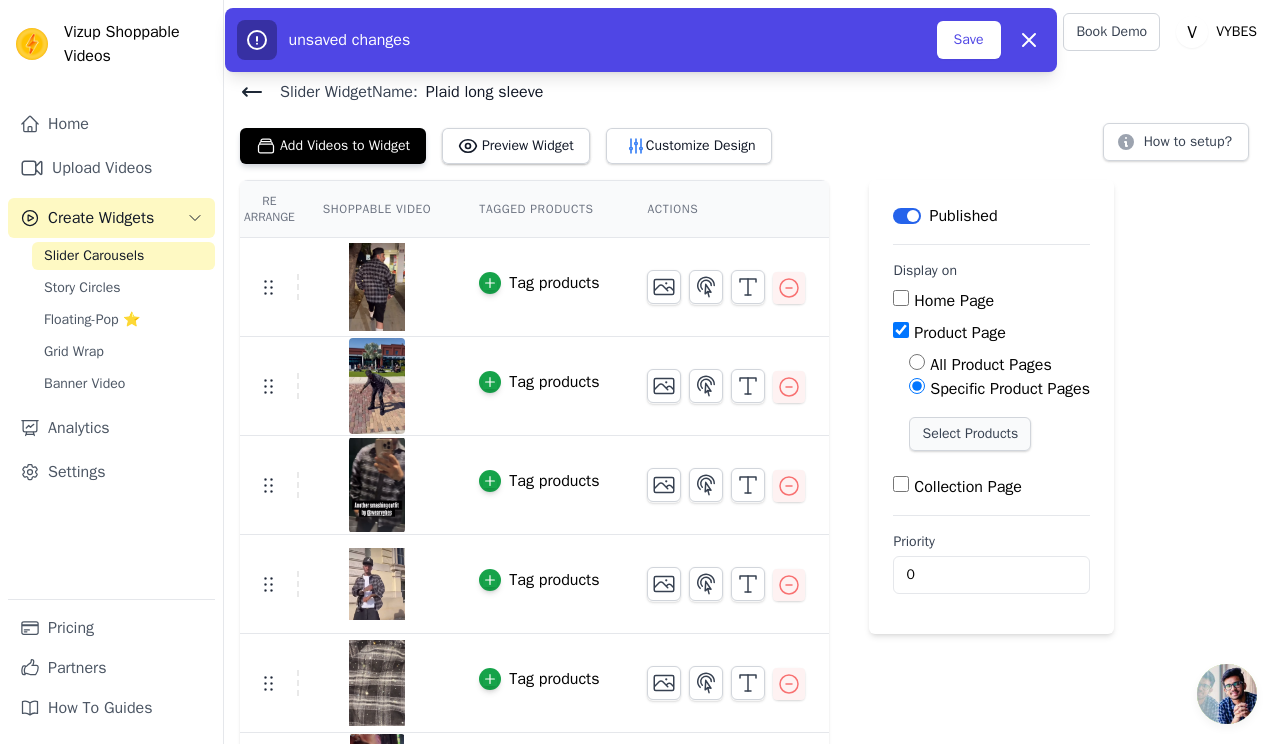 click on "Select Products" at bounding box center (970, 434) 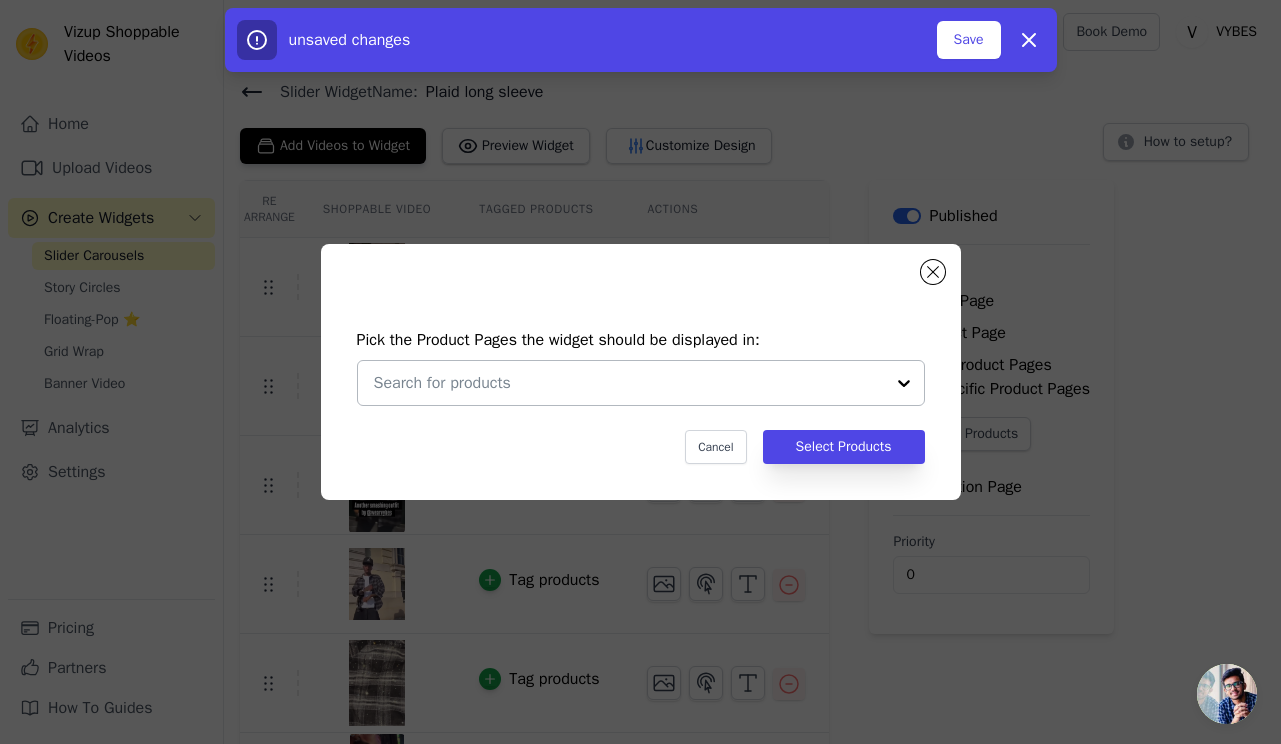 click at bounding box center [629, 383] 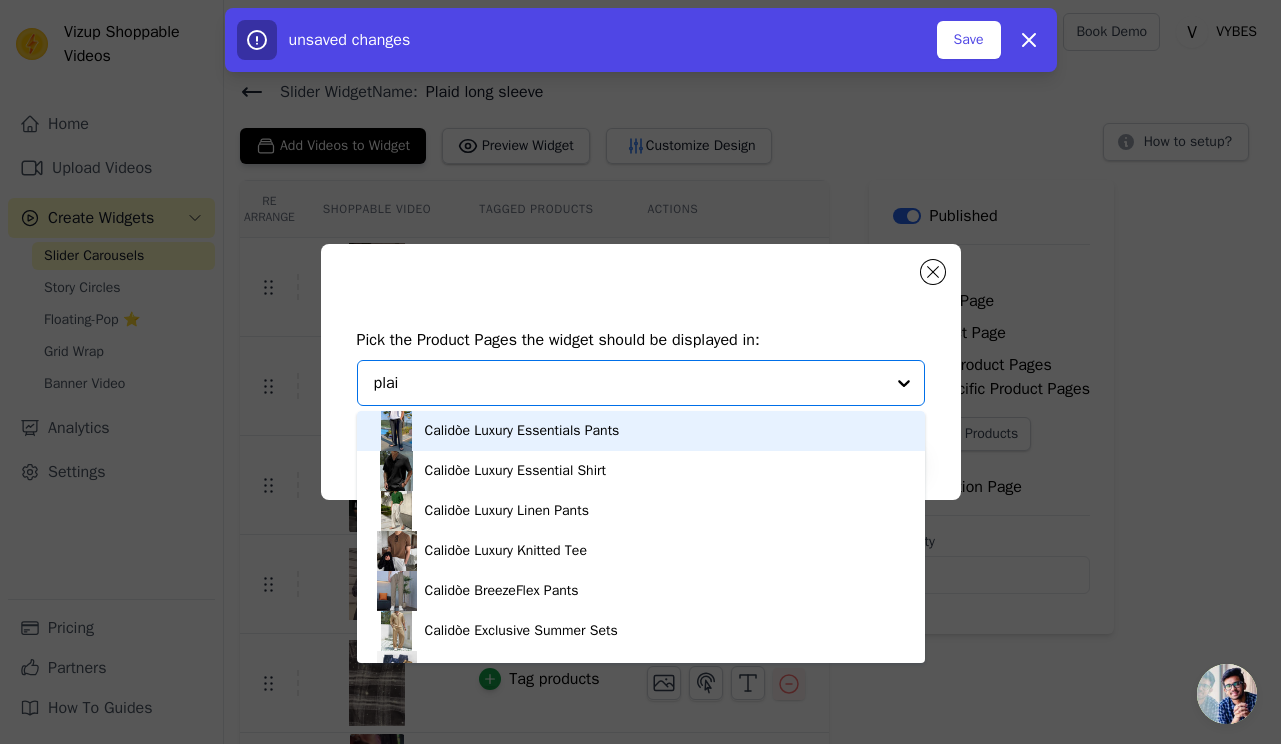 type on "plaid" 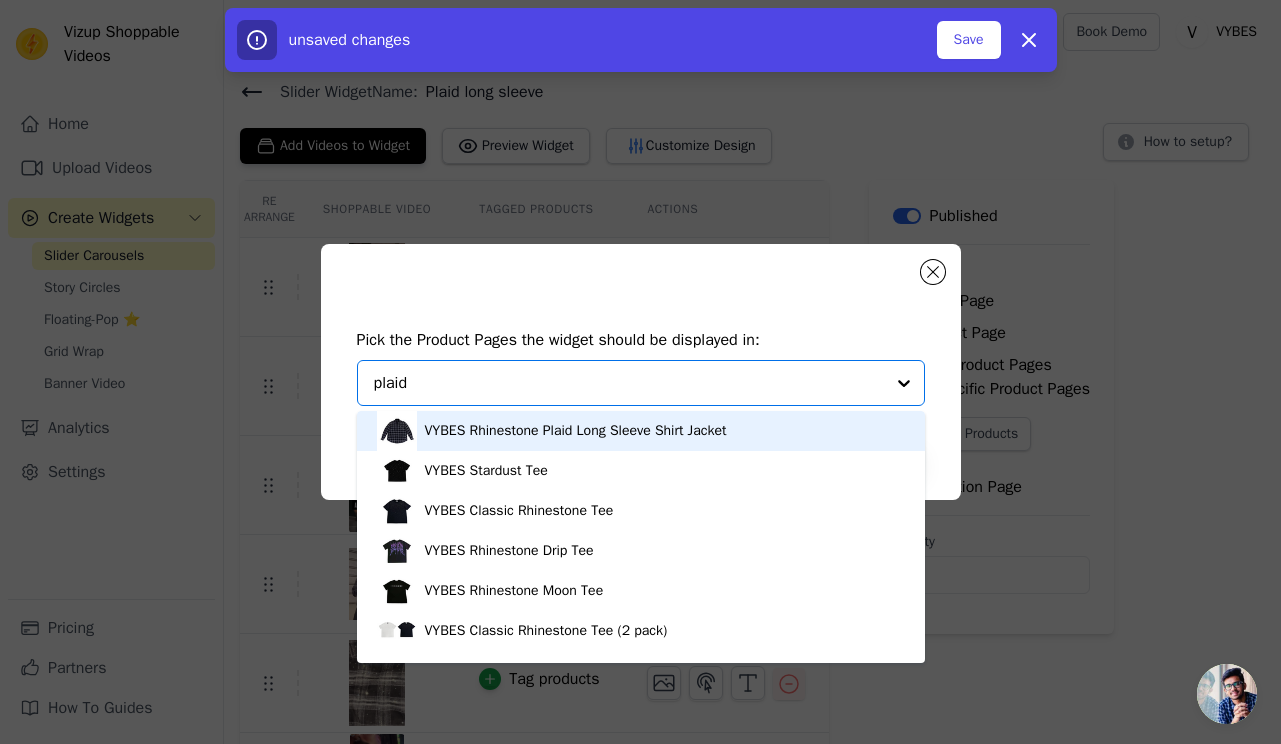 click on "VYBES Rhinestone Plaid Long Sleeve Shirt Jacket" at bounding box center [576, 431] 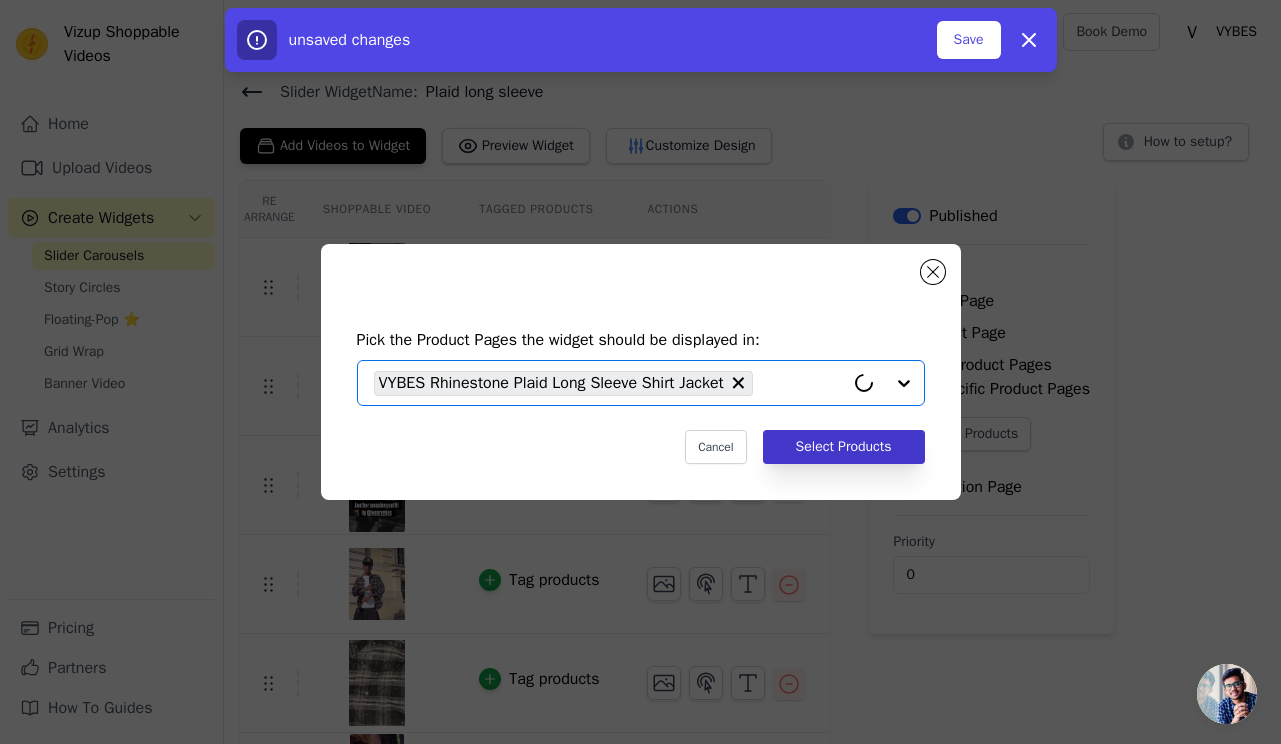 click on "Select Products" at bounding box center [844, 447] 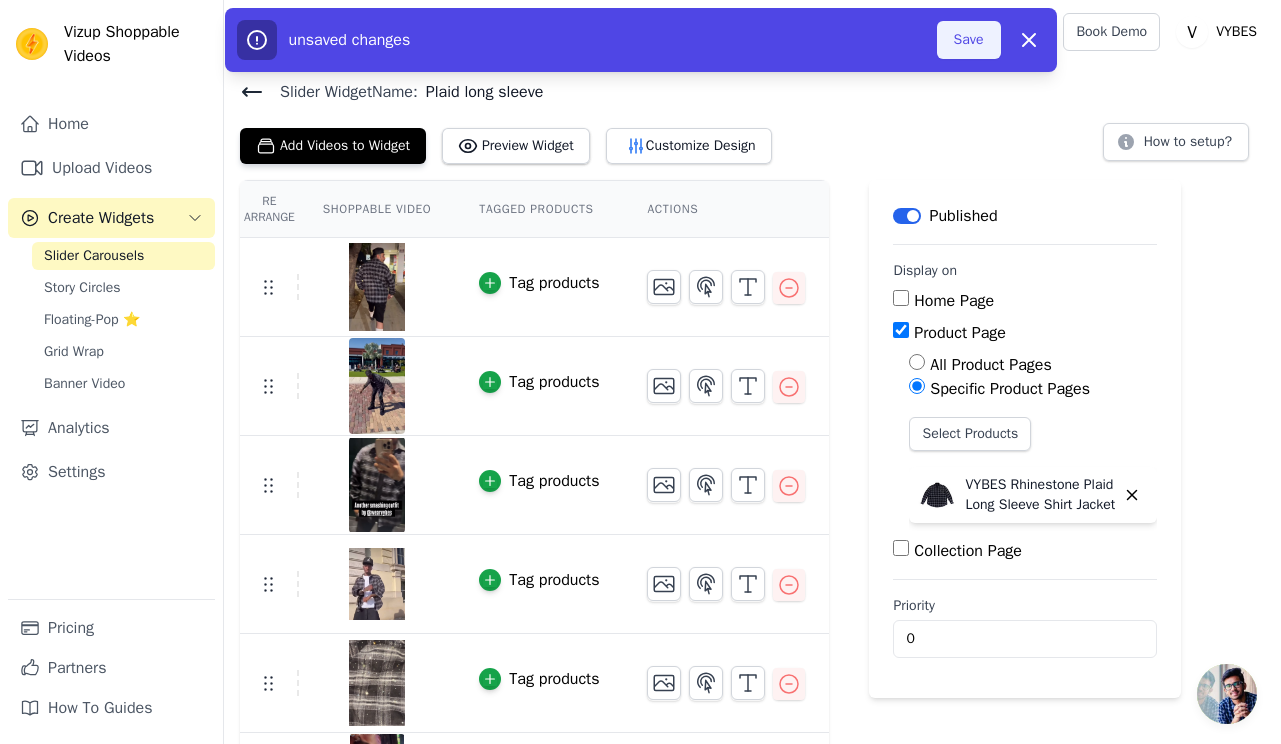 click on "Save" at bounding box center (969, 40) 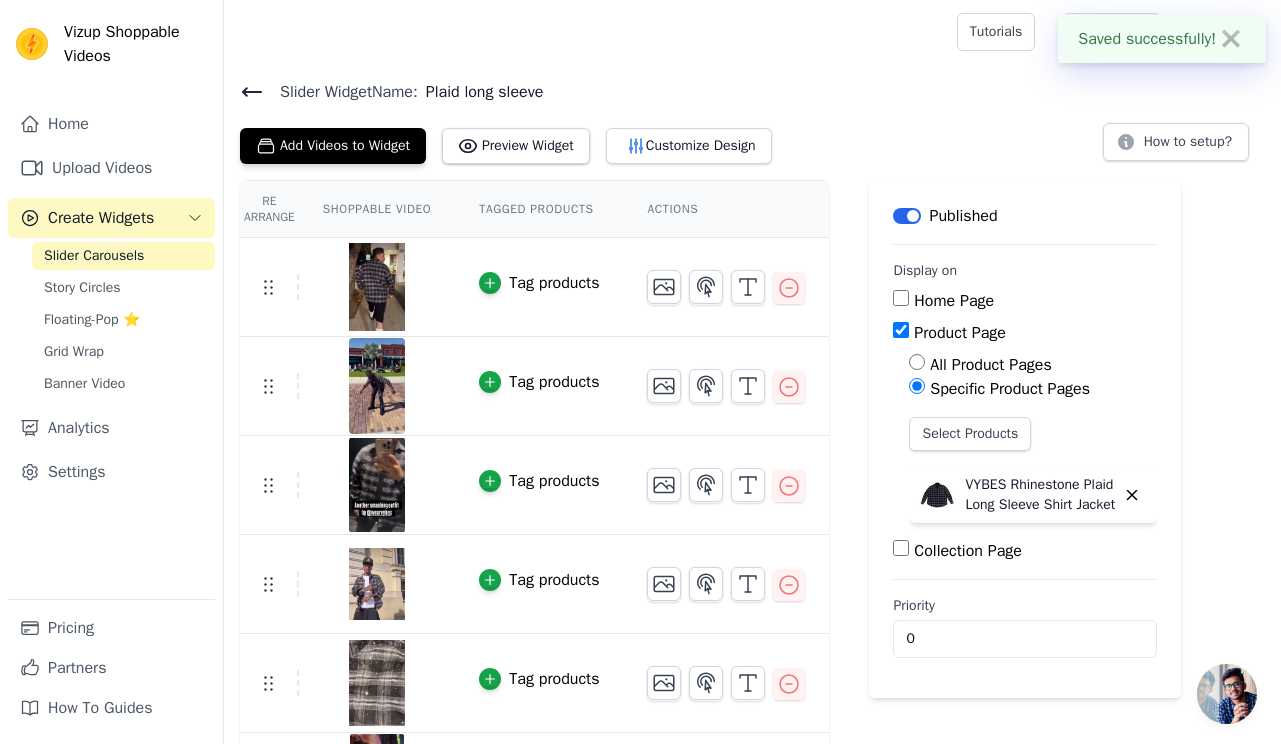 scroll, scrollTop: 0, scrollLeft: 0, axis: both 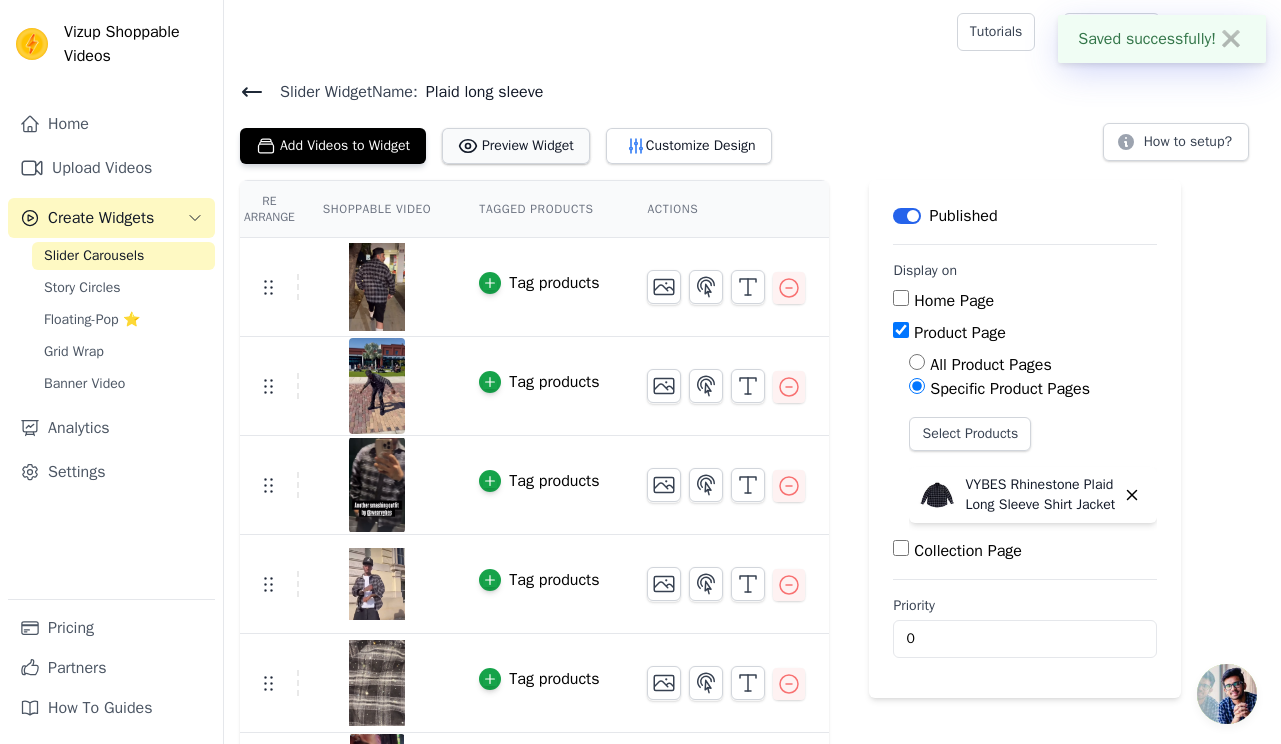 click on "Preview Widget" at bounding box center [516, 146] 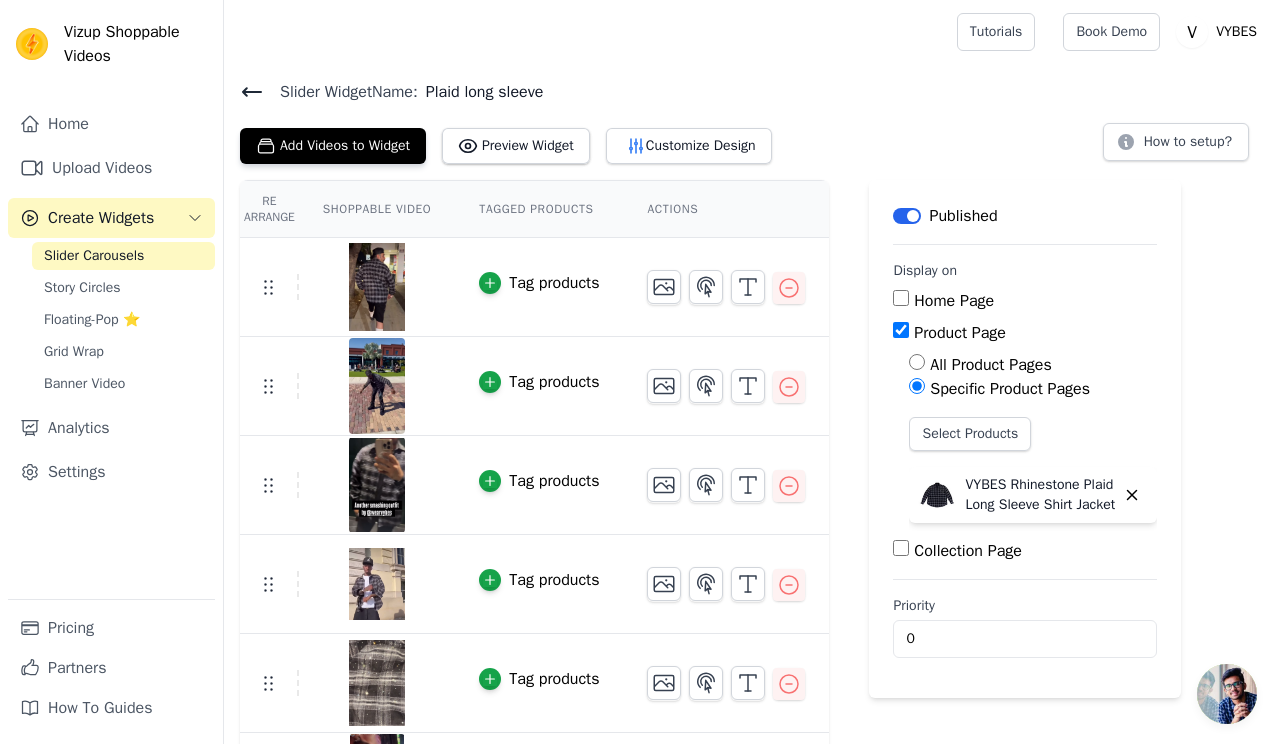 click 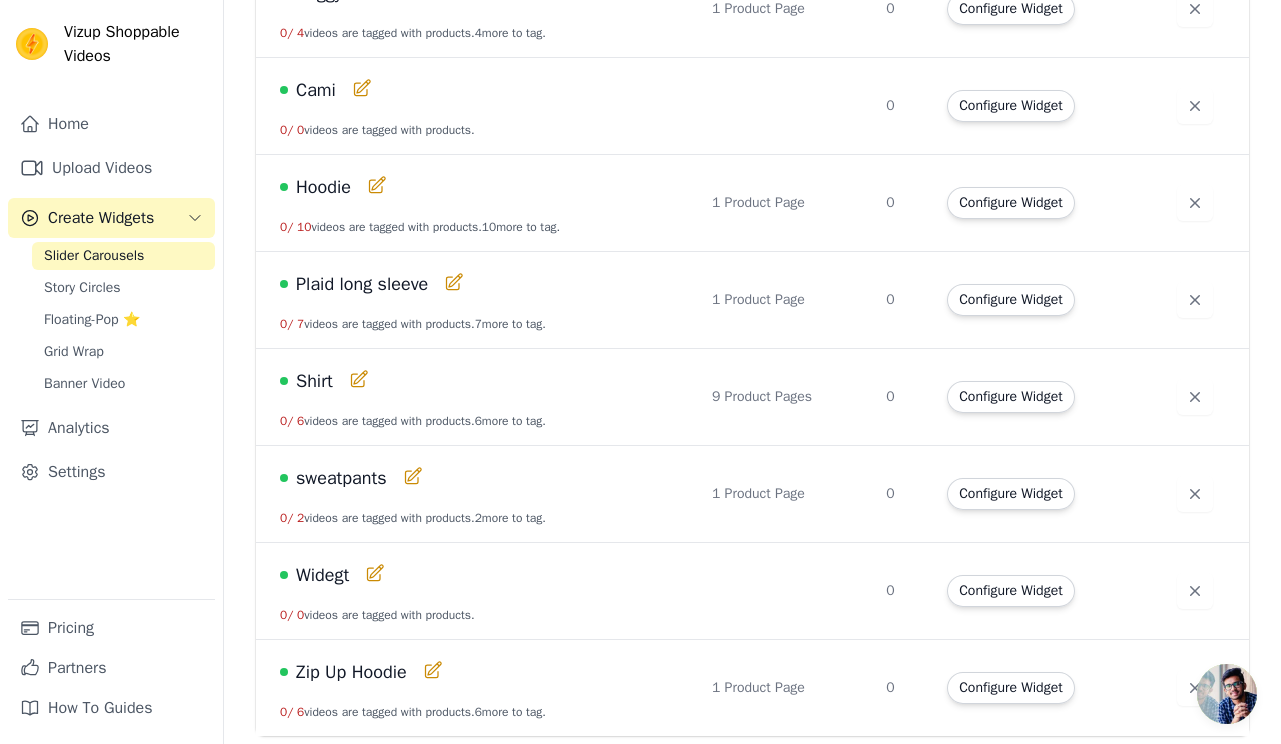 scroll, scrollTop: 286, scrollLeft: 0, axis: vertical 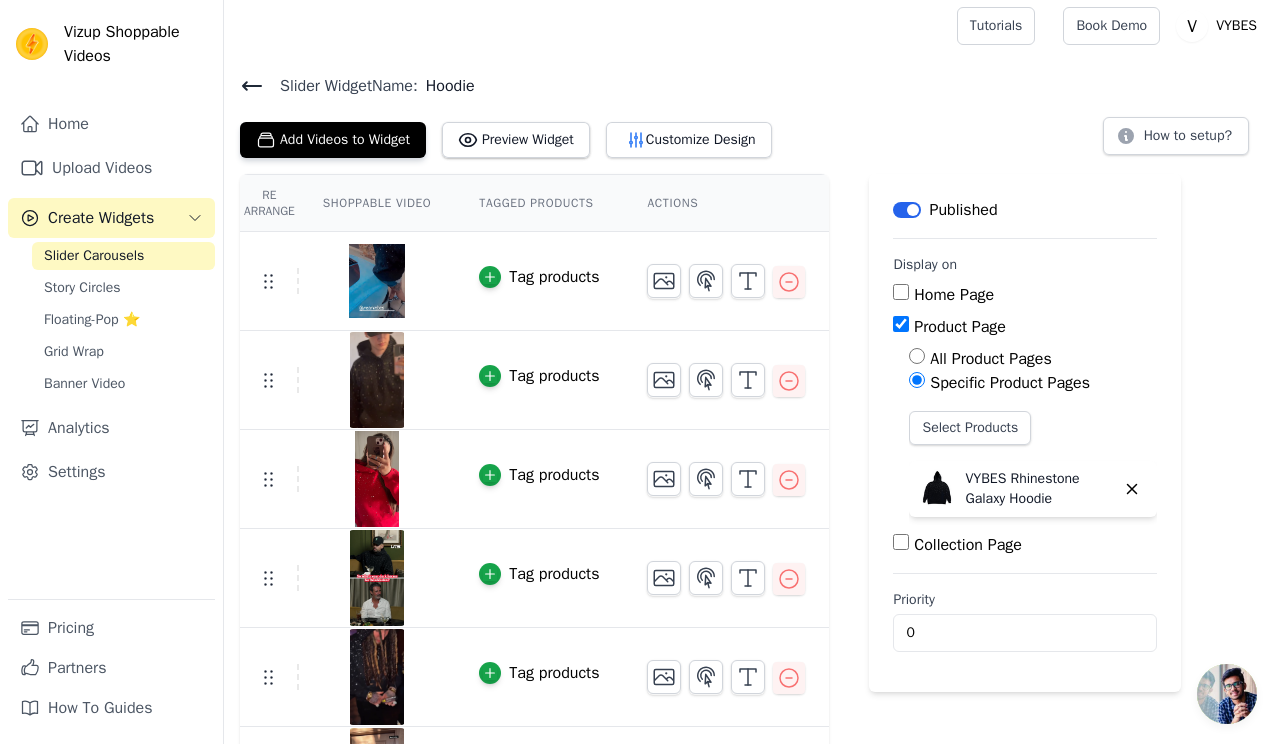 click at bounding box center [377, 281] 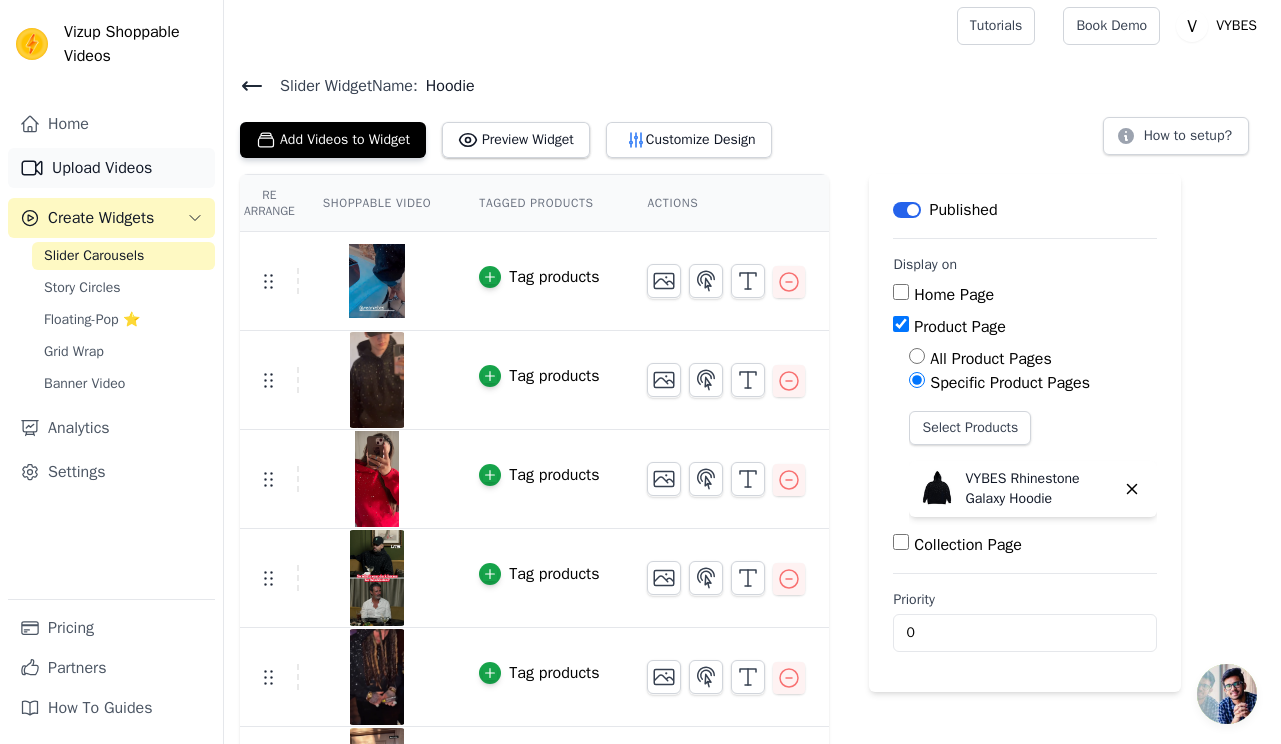 click on "Upload Videos" at bounding box center (111, 168) 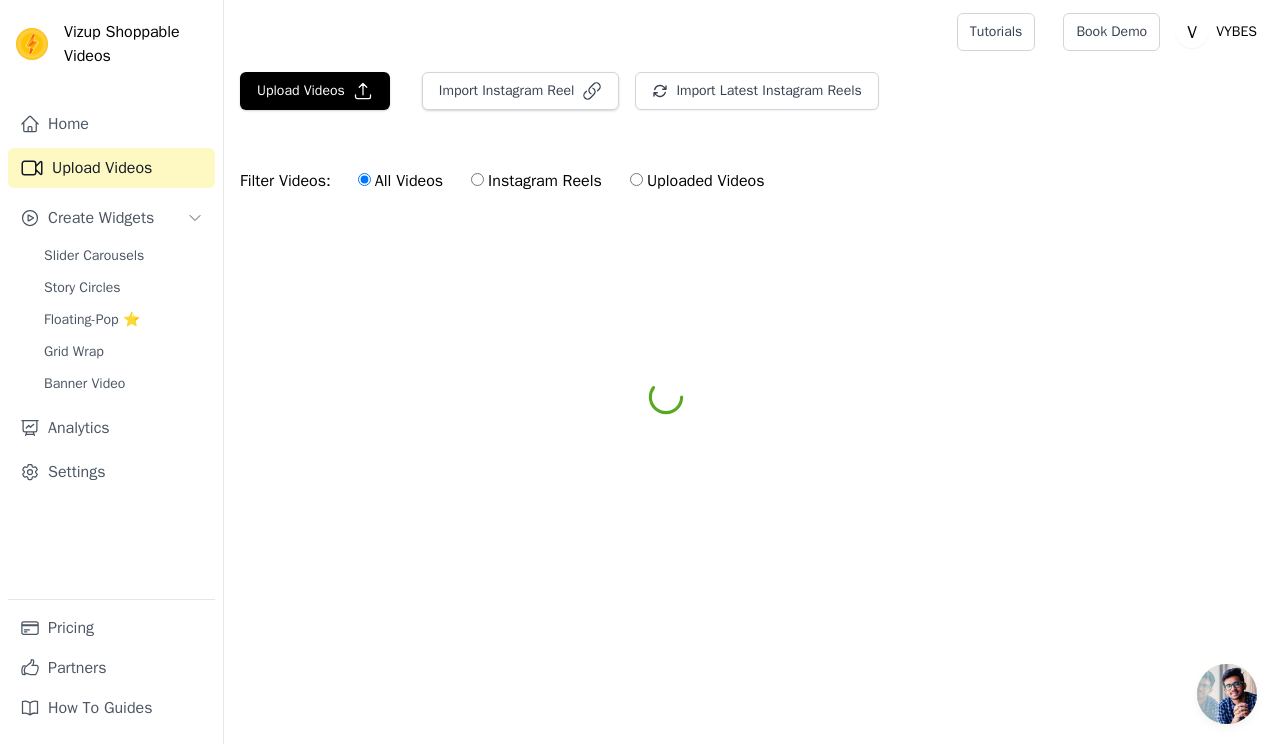 scroll, scrollTop: 0, scrollLeft: 0, axis: both 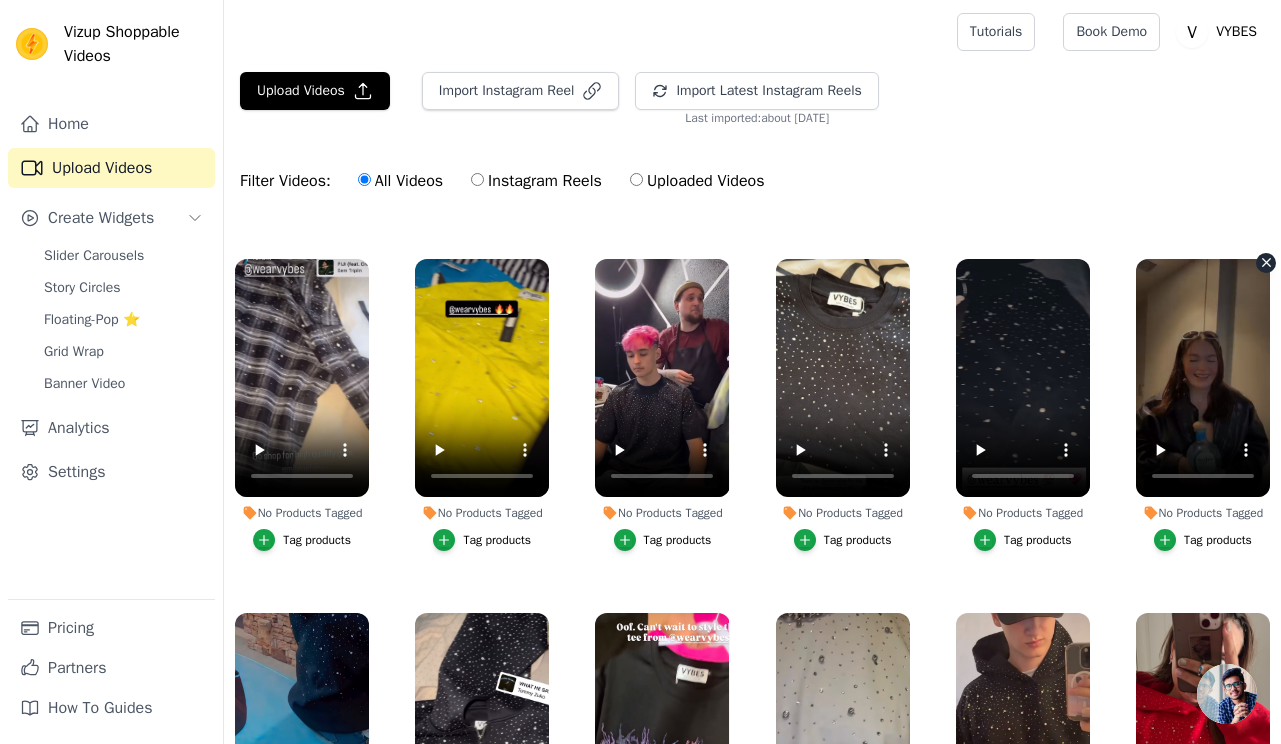 click at bounding box center (1203, 378) 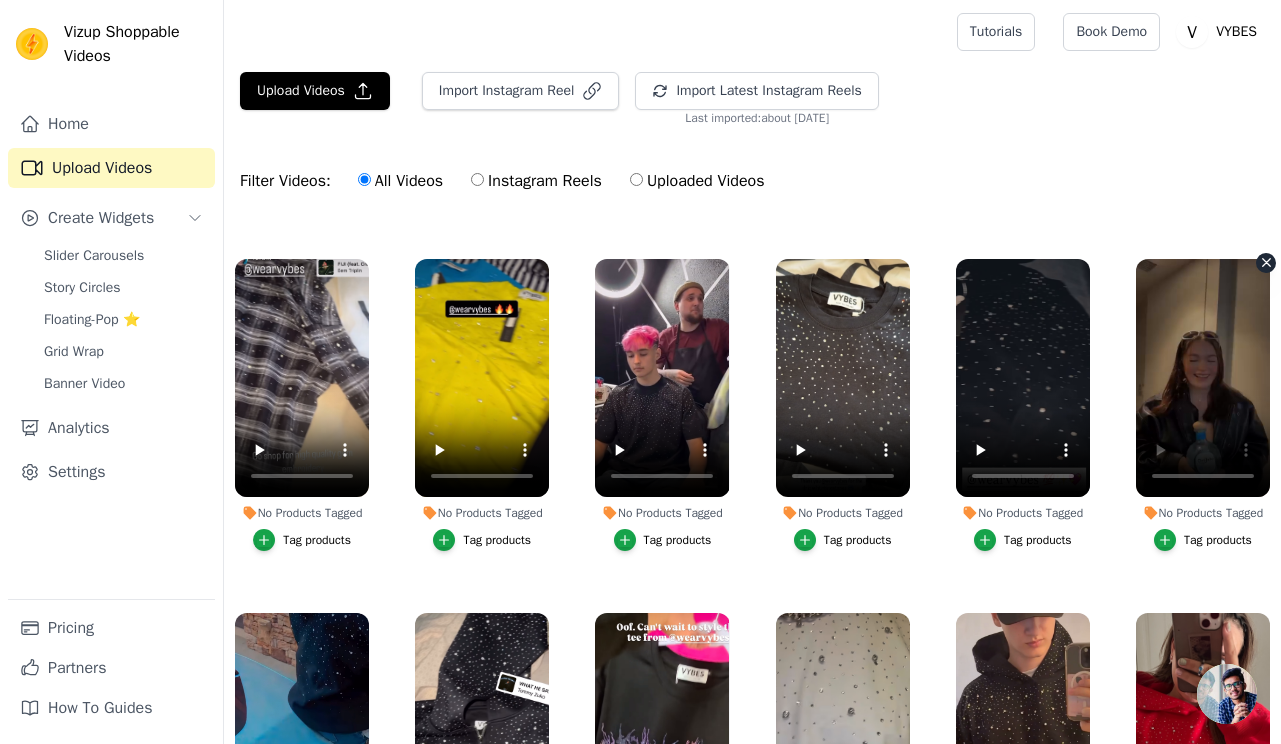 click at bounding box center (1203, 378) 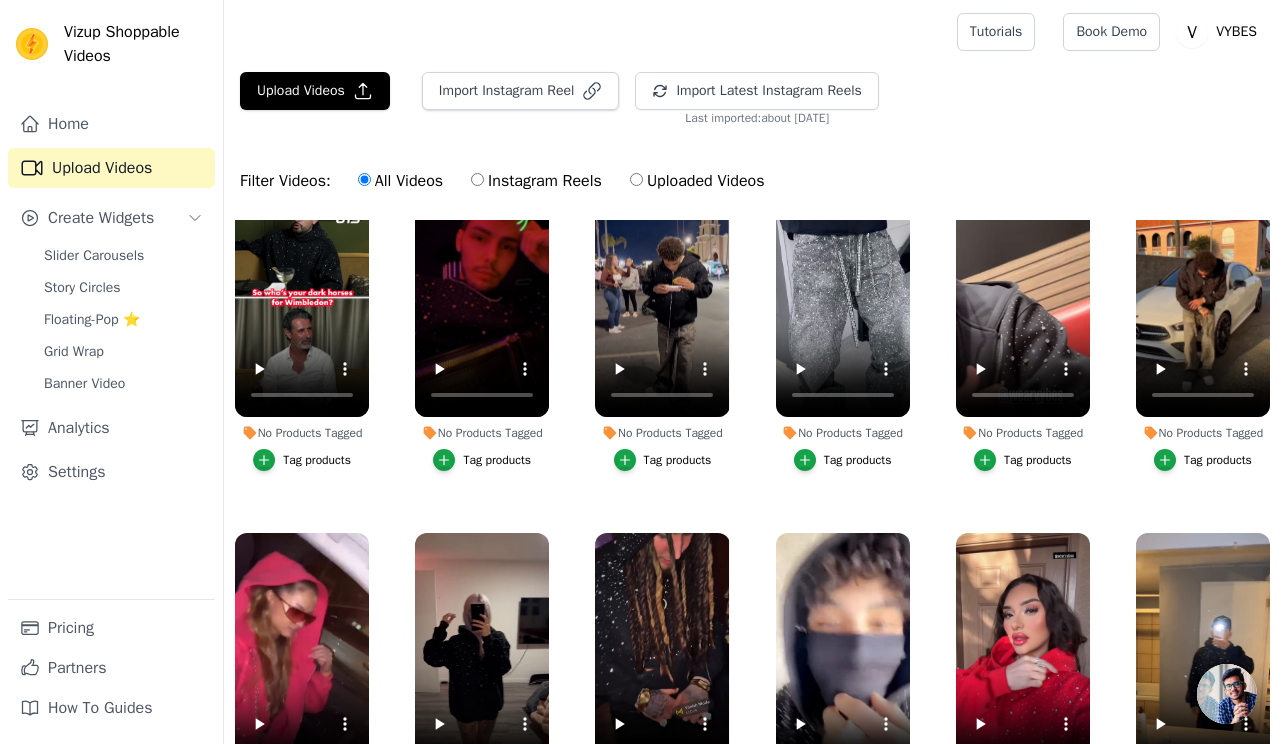 scroll, scrollTop: 1473, scrollLeft: 0, axis: vertical 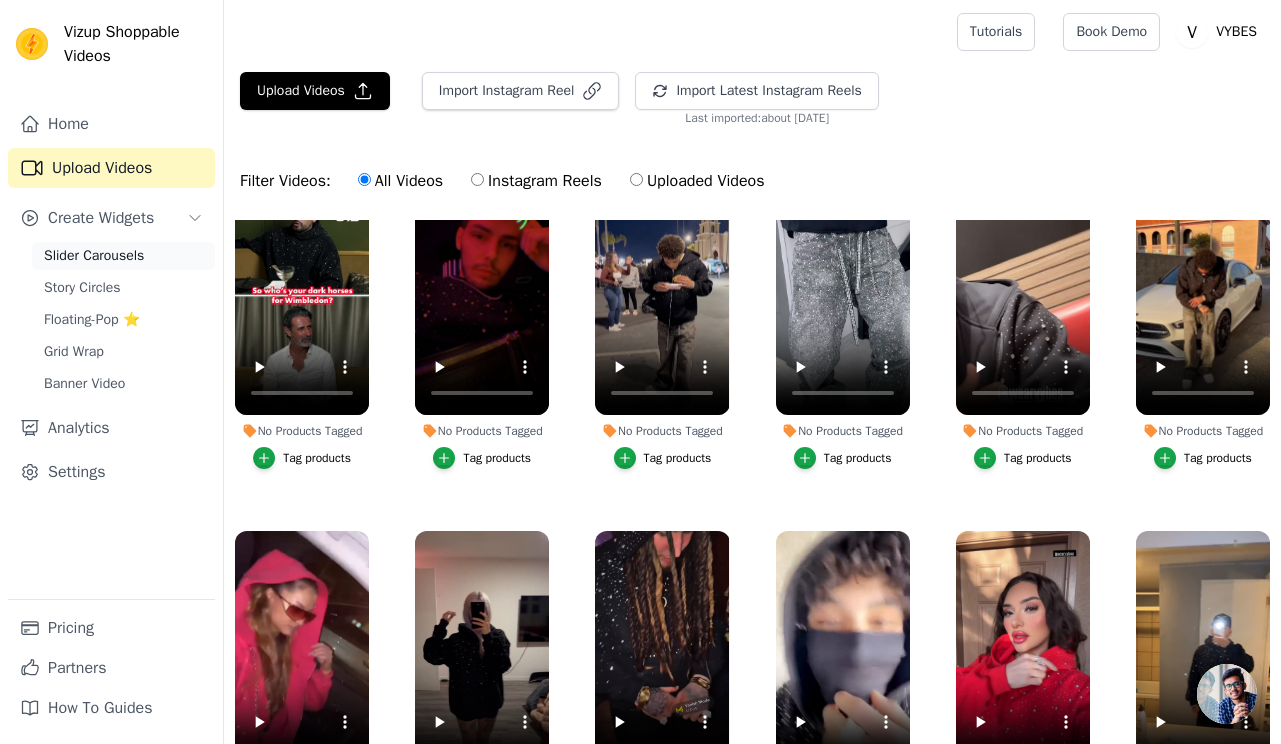 click on "Slider Carousels" at bounding box center (94, 256) 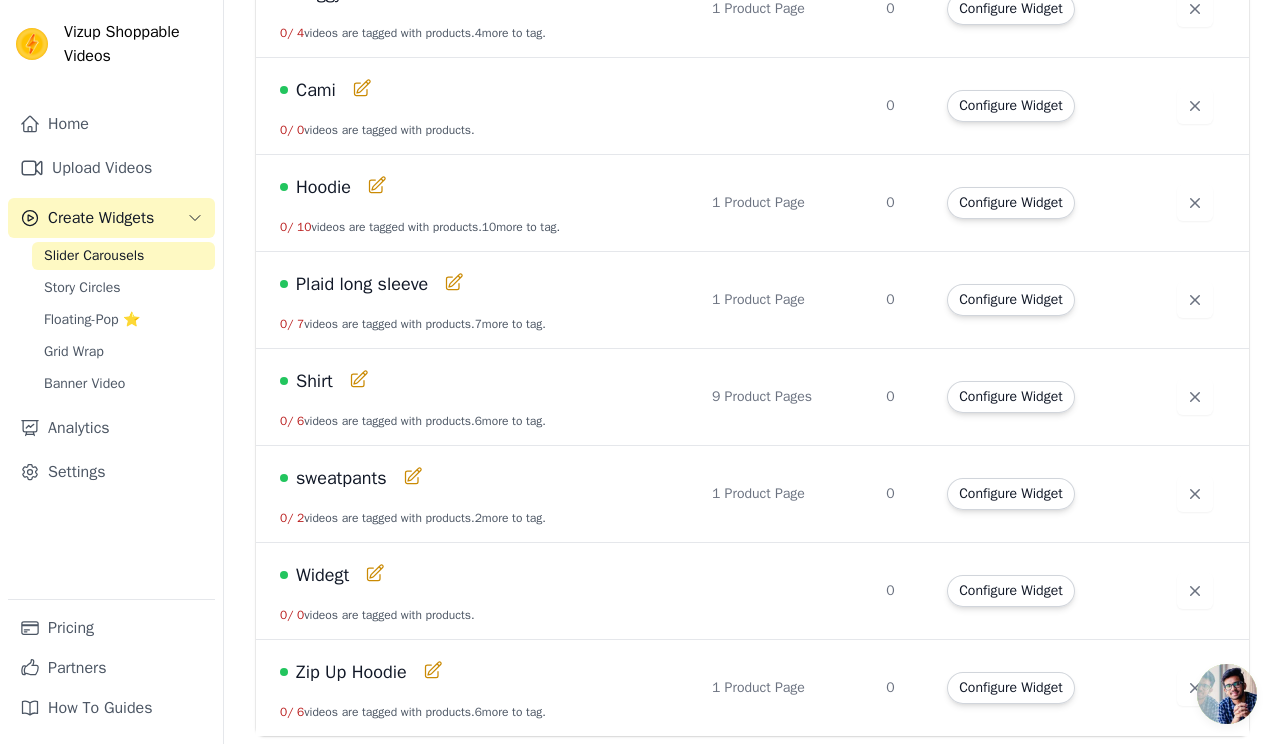 scroll, scrollTop: 286, scrollLeft: 0, axis: vertical 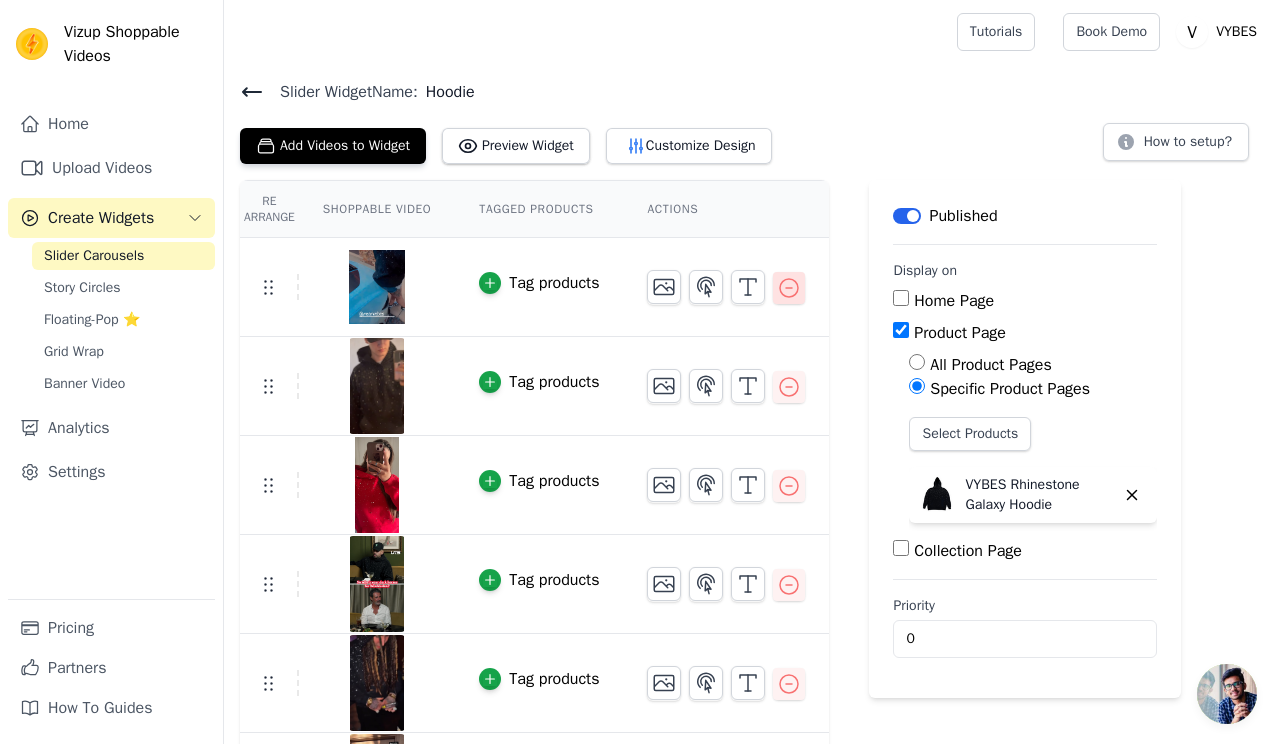 click 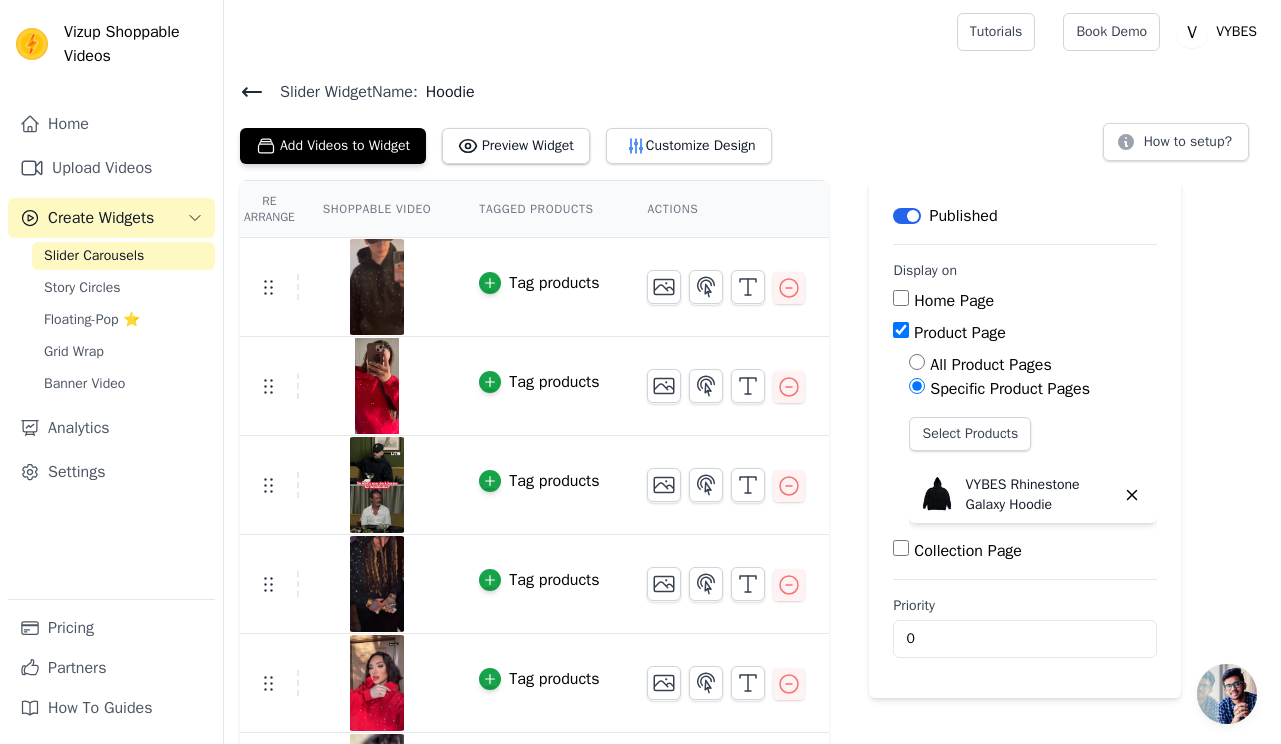 scroll, scrollTop: 0, scrollLeft: 0, axis: both 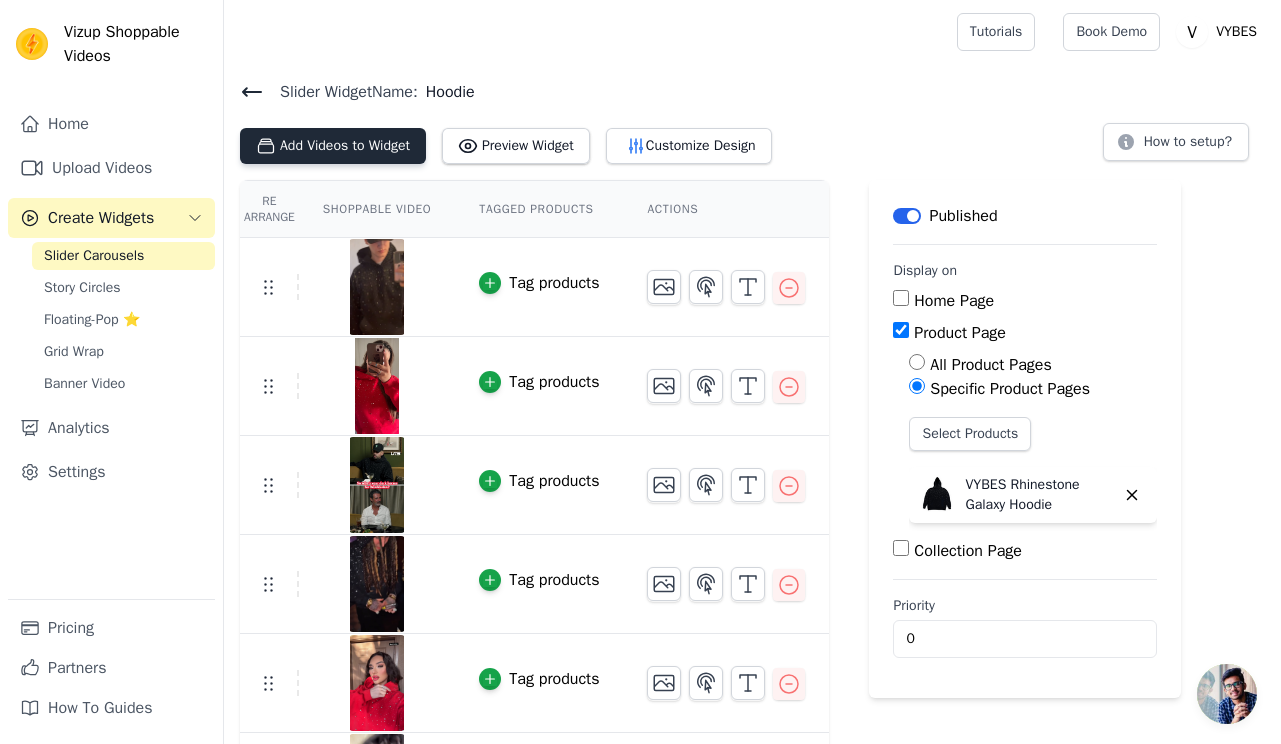 click on "Add Videos to Widget" at bounding box center [333, 146] 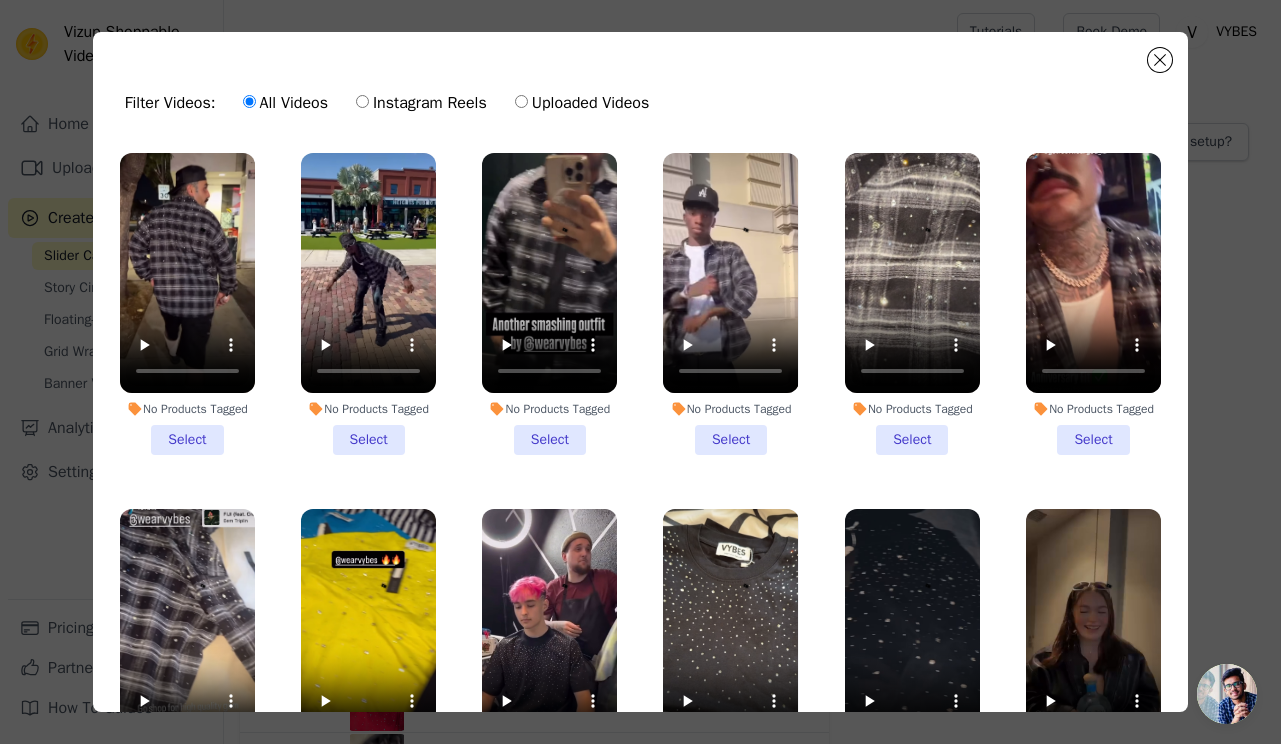 scroll, scrollTop: 0, scrollLeft: 0, axis: both 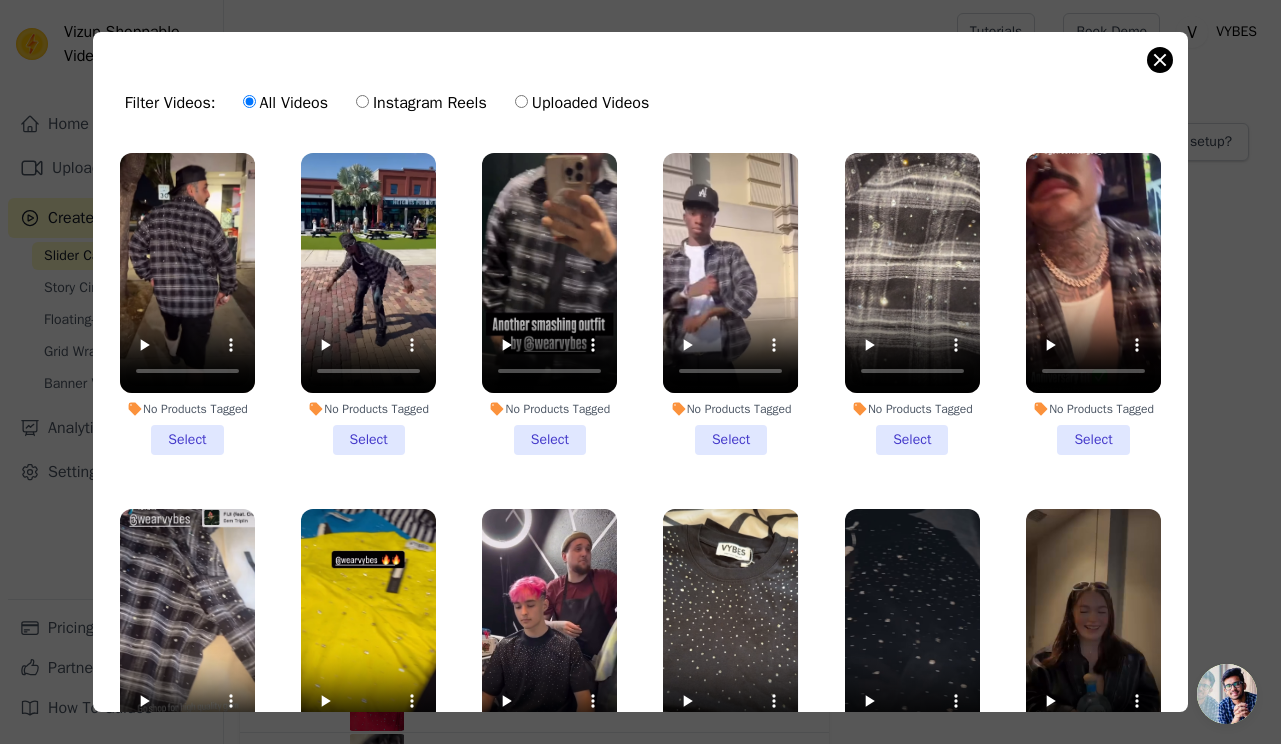 click at bounding box center [1160, 60] 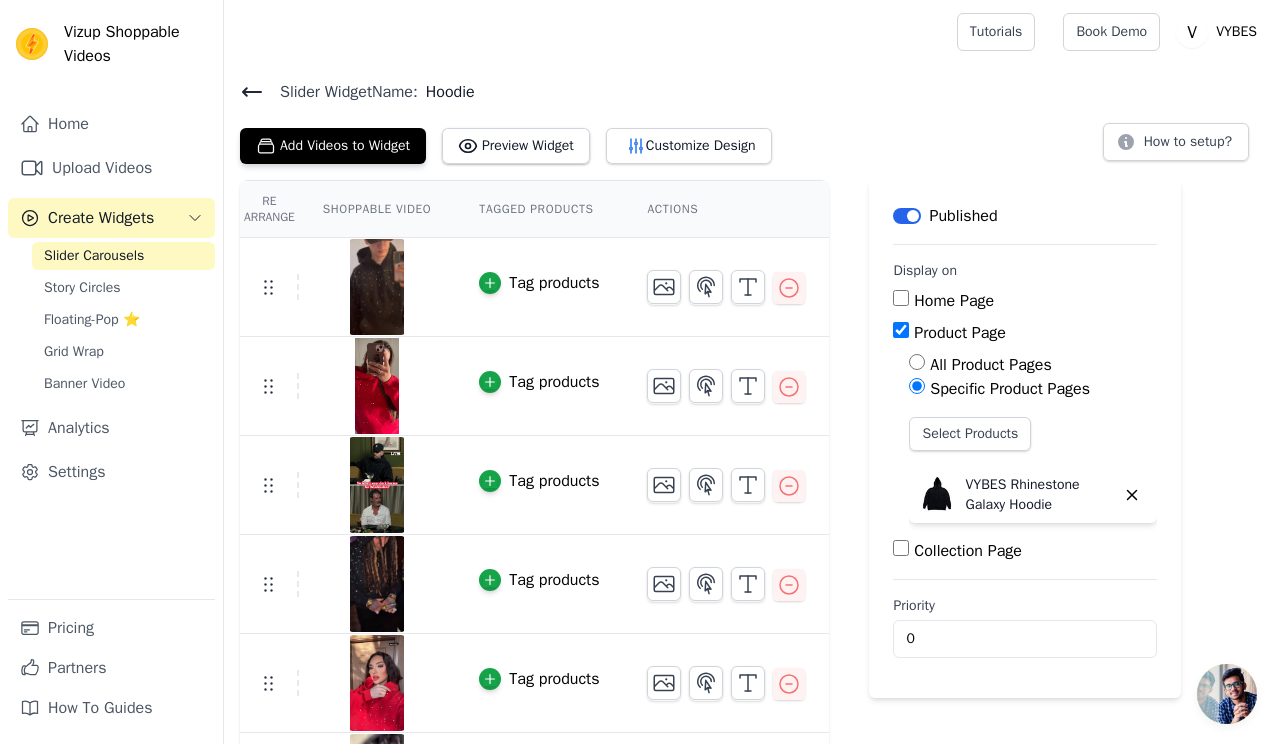 click on "Slider Widget  Name:   Hoodie" at bounding box center [752, 92] 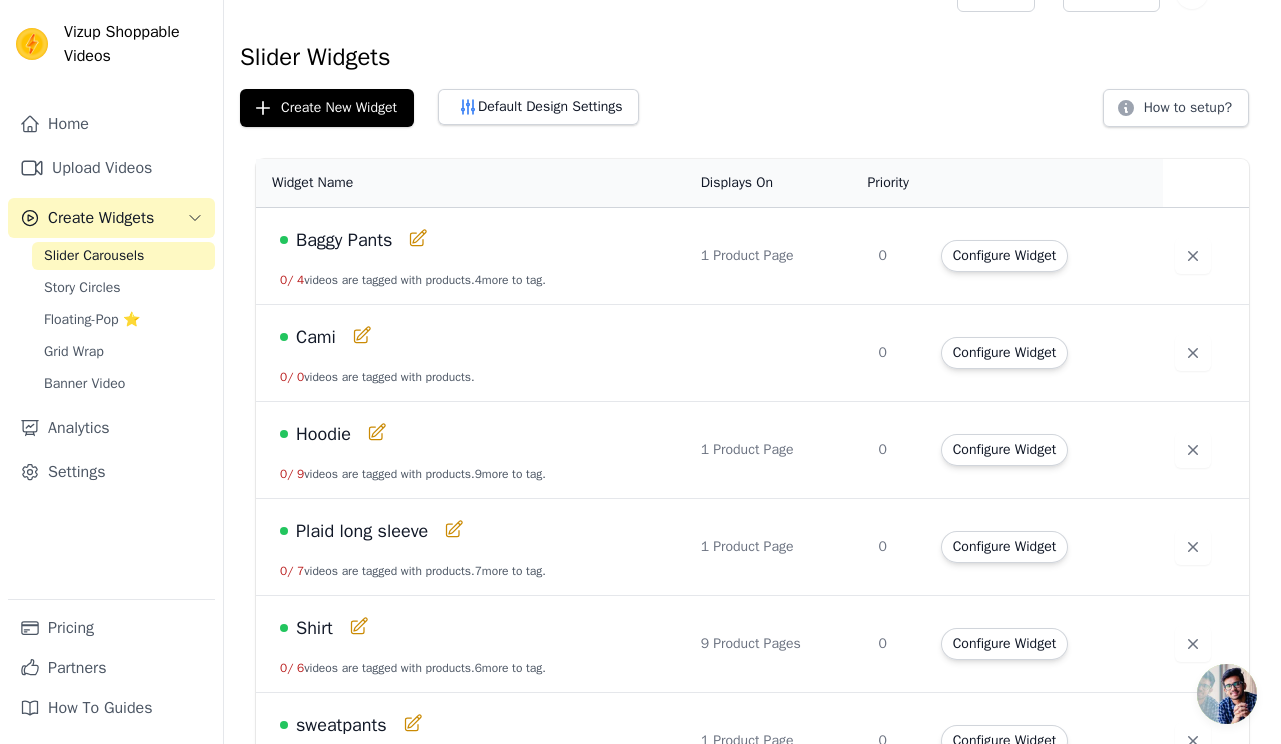 scroll, scrollTop: 42, scrollLeft: 0, axis: vertical 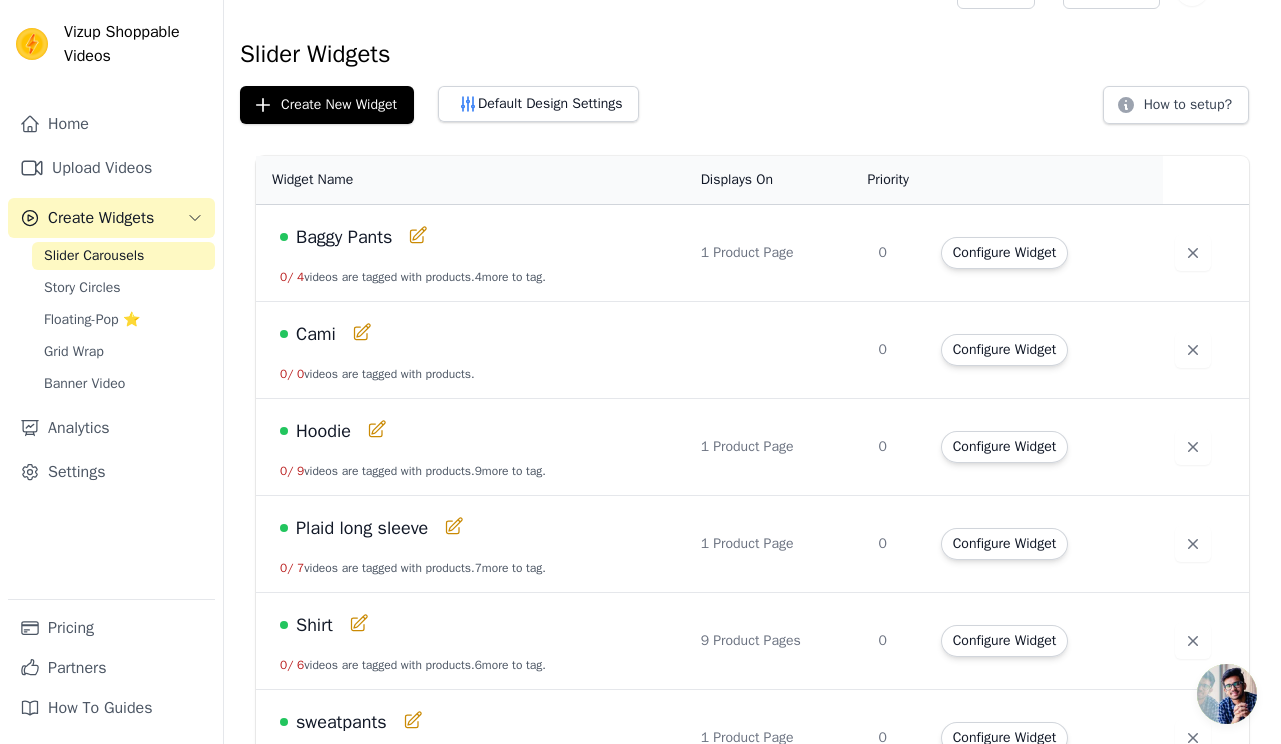 click on "Plaid long sleeve" at bounding box center [362, 528] 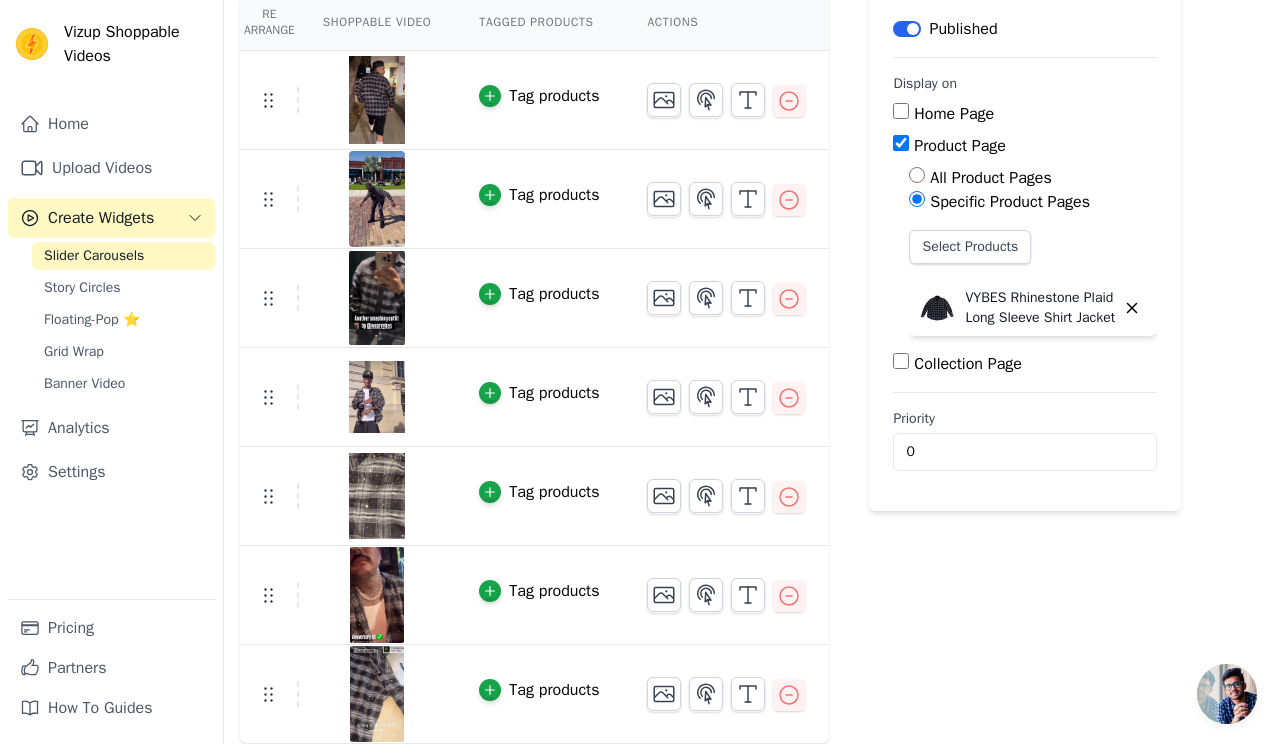scroll, scrollTop: 187, scrollLeft: 0, axis: vertical 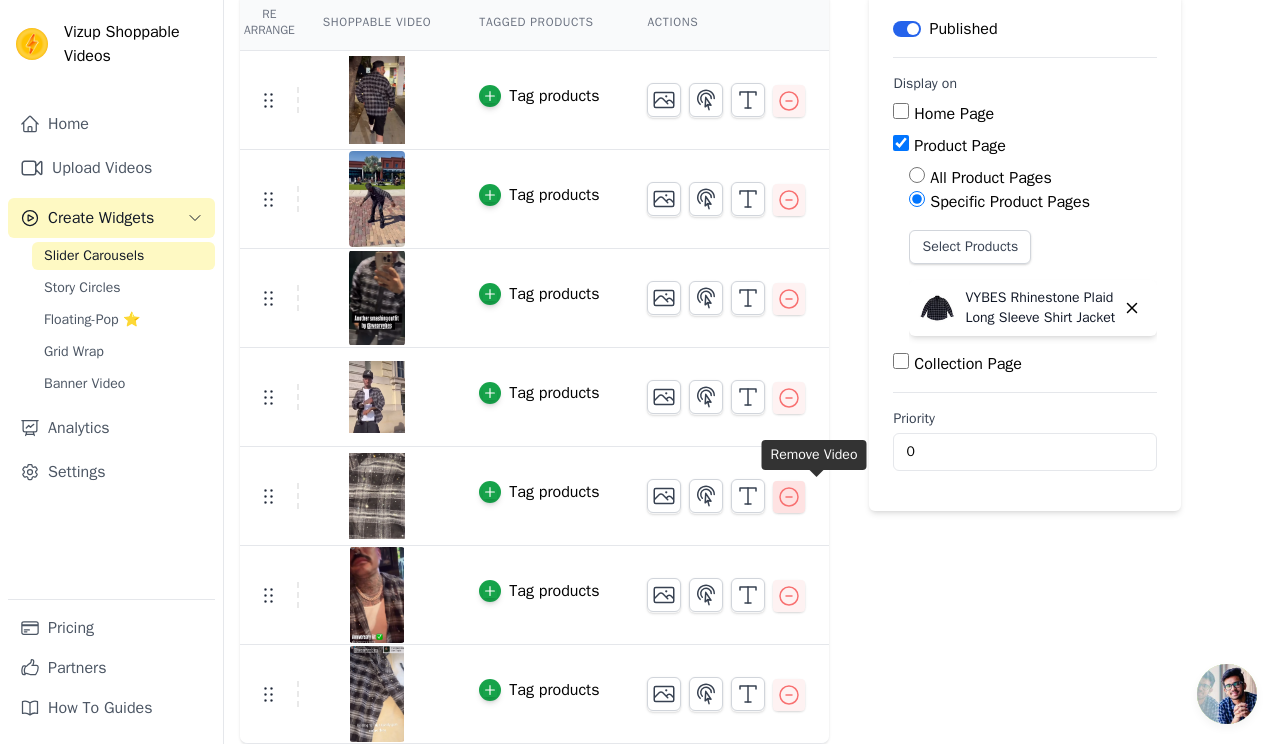 click 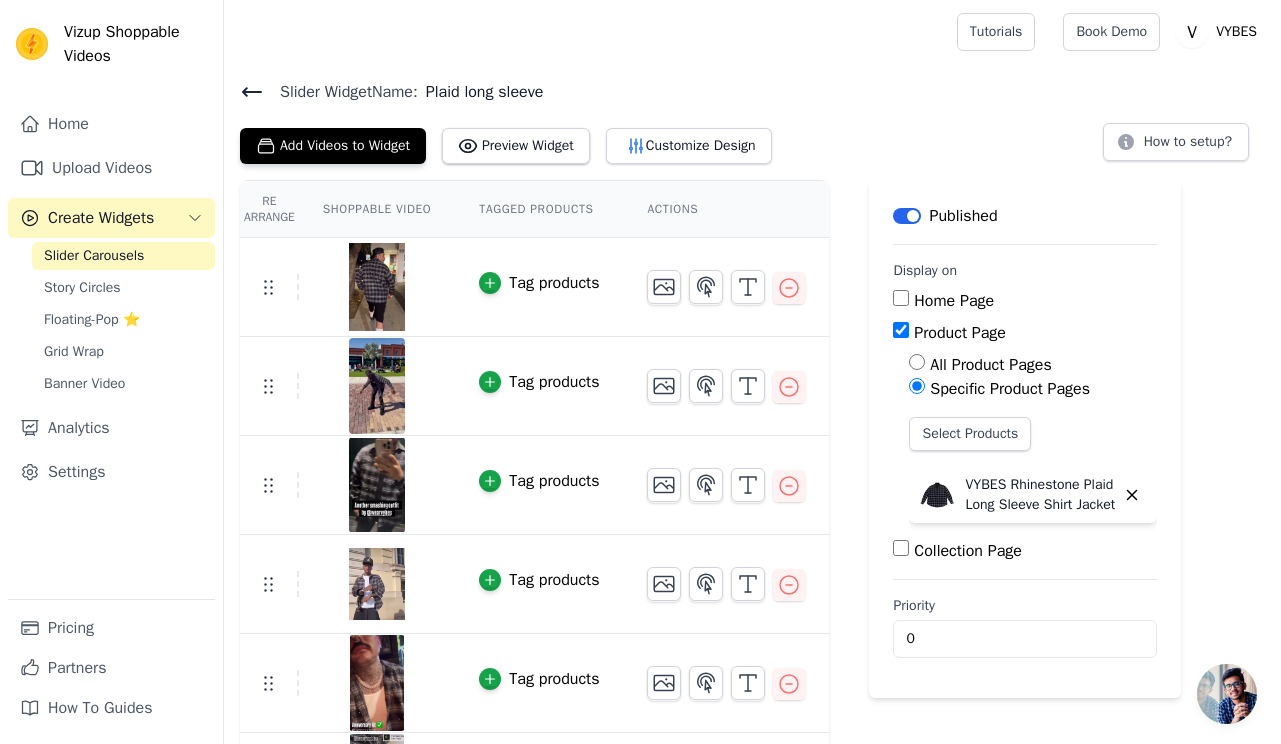 scroll, scrollTop: 0, scrollLeft: 0, axis: both 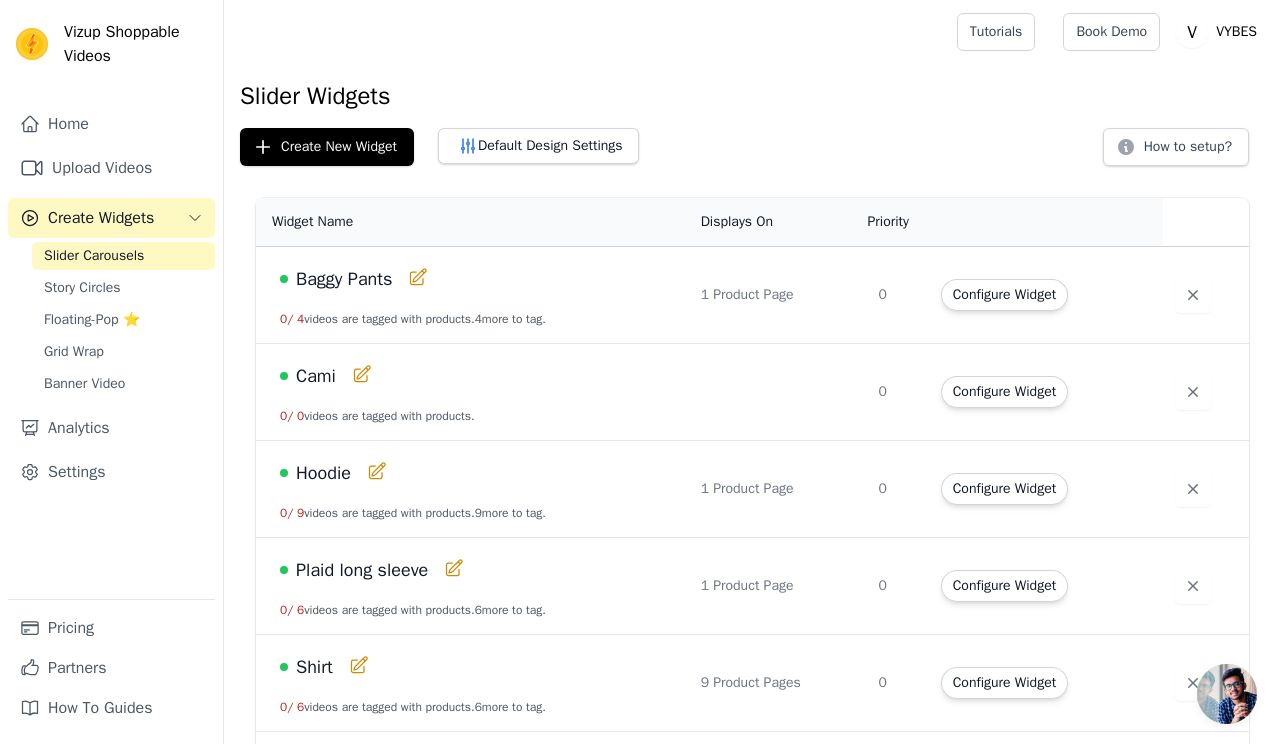 click on "Hoodie" at bounding box center [323, 473] 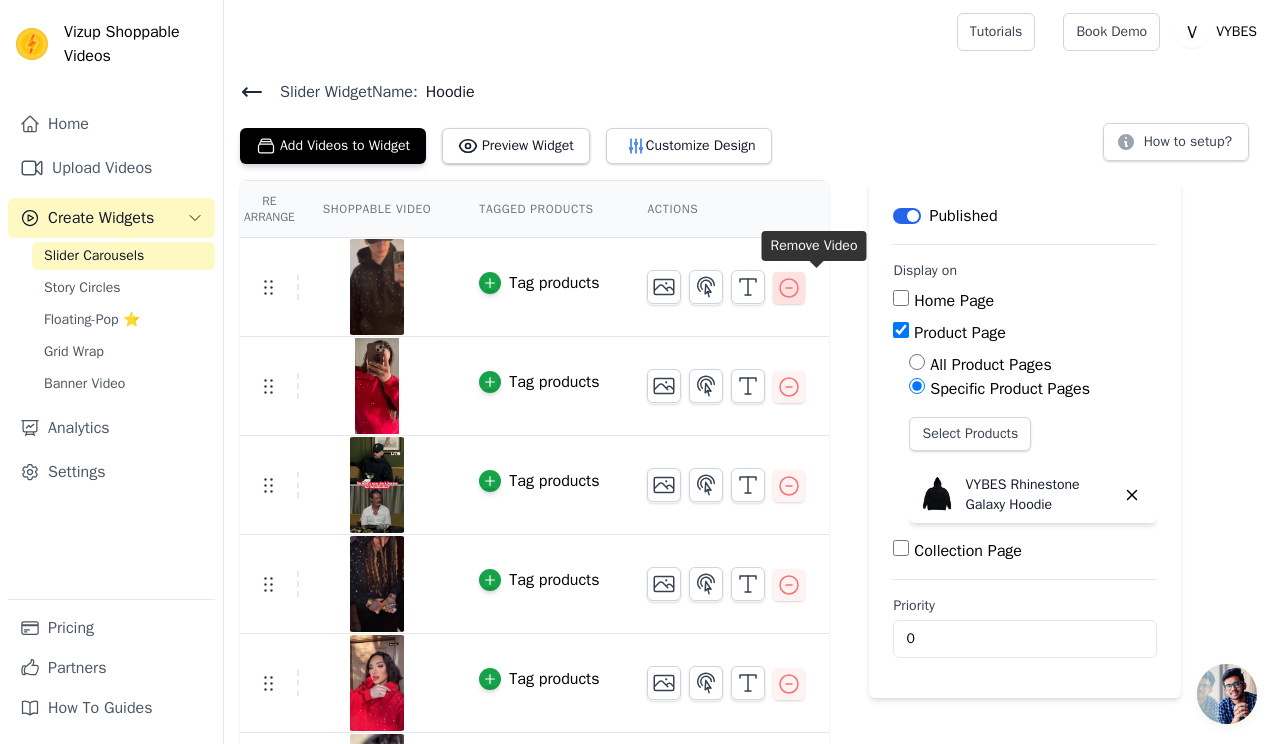 click 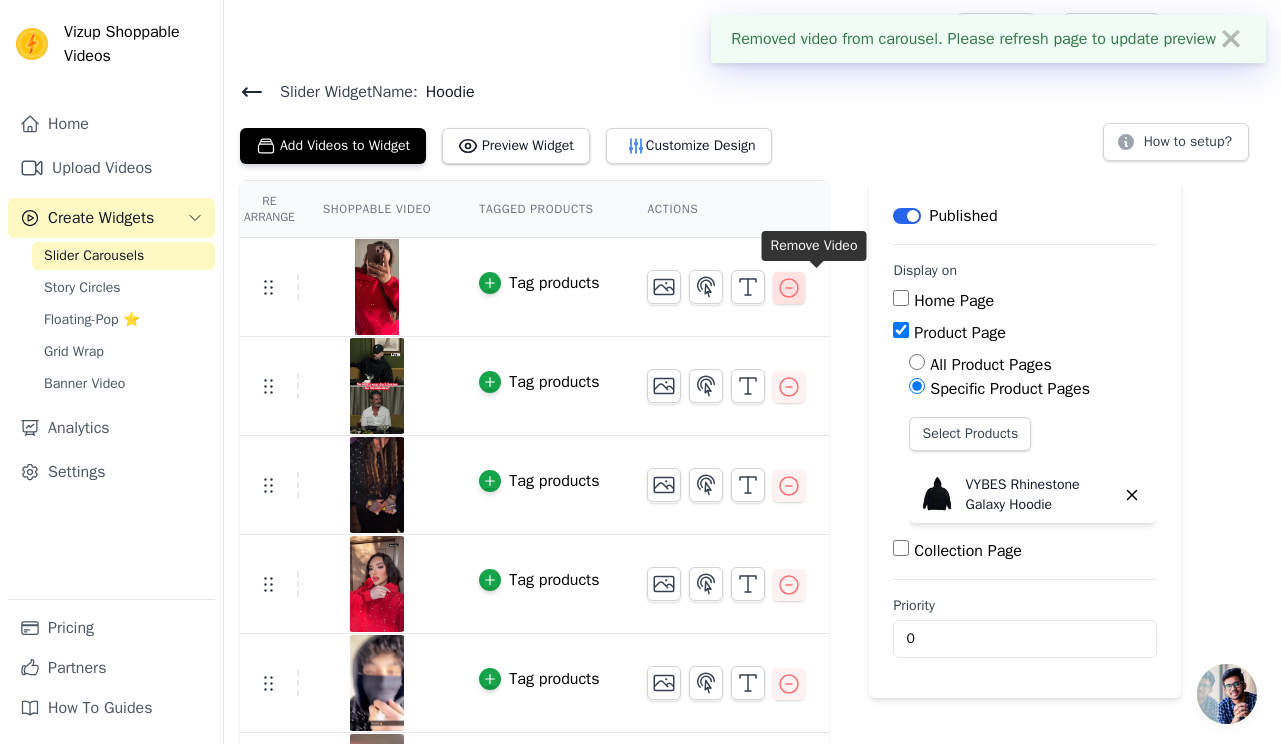 click 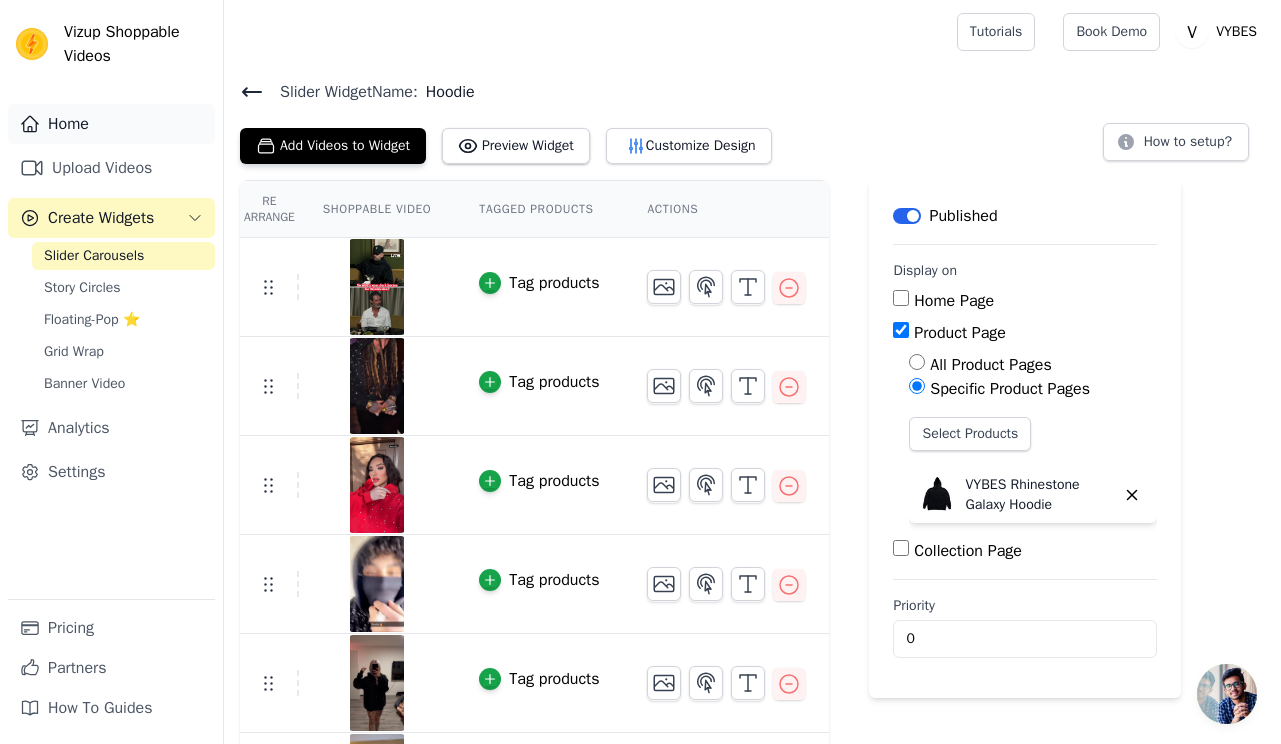 click on "Home" at bounding box center [111, 124] 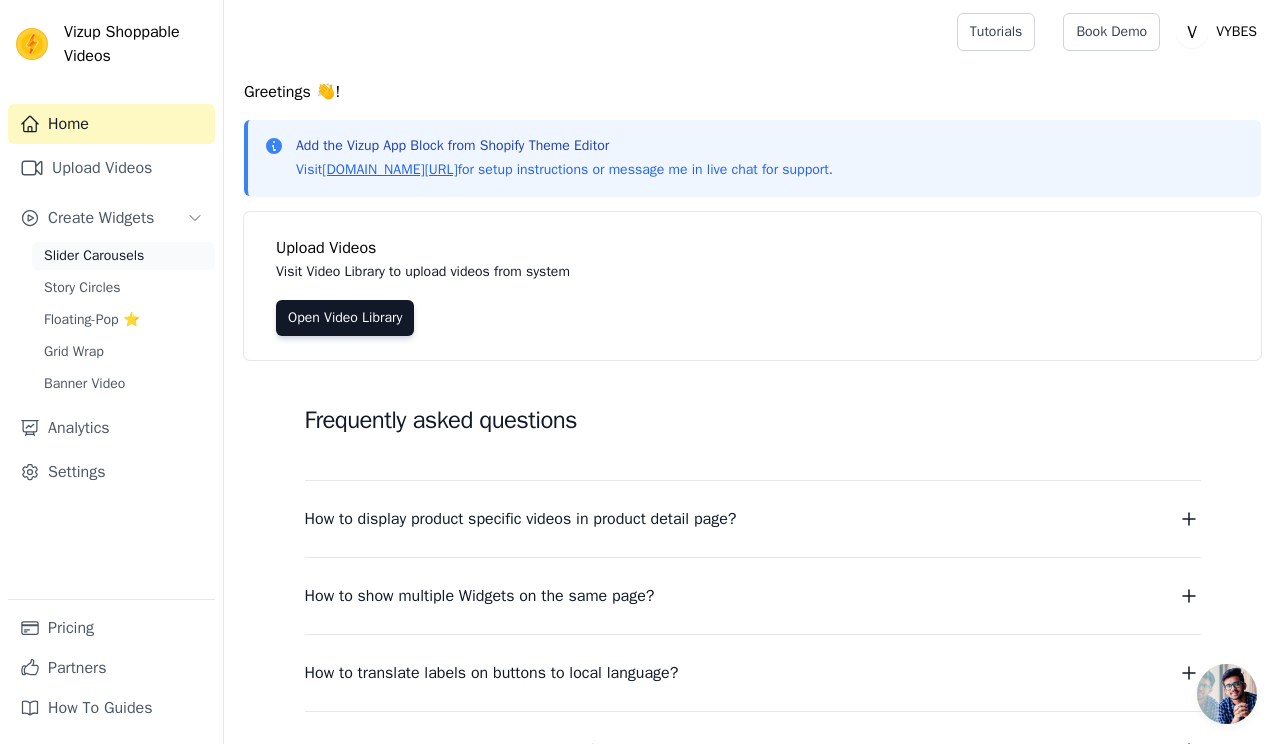 click on "Slider Carousels" at bounding box center [94, 256] 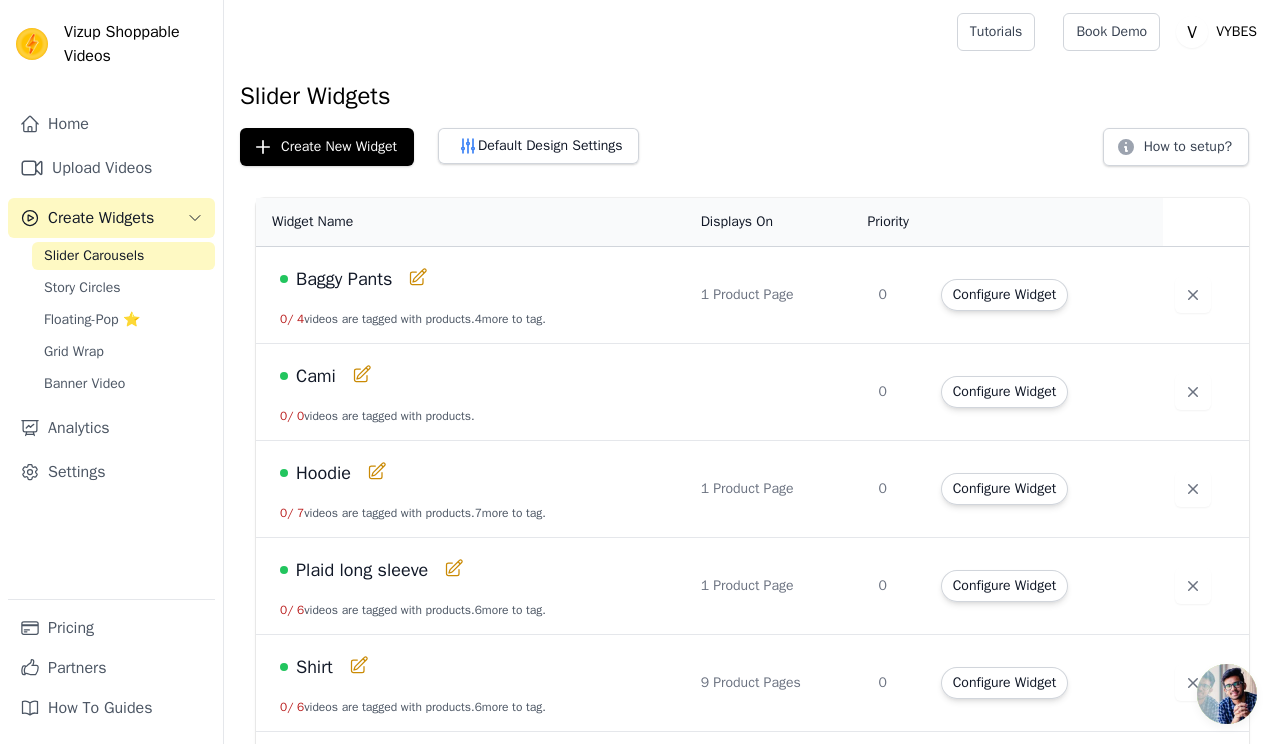 click on "Plaid long sleeve" at bounding box center (362, 570) 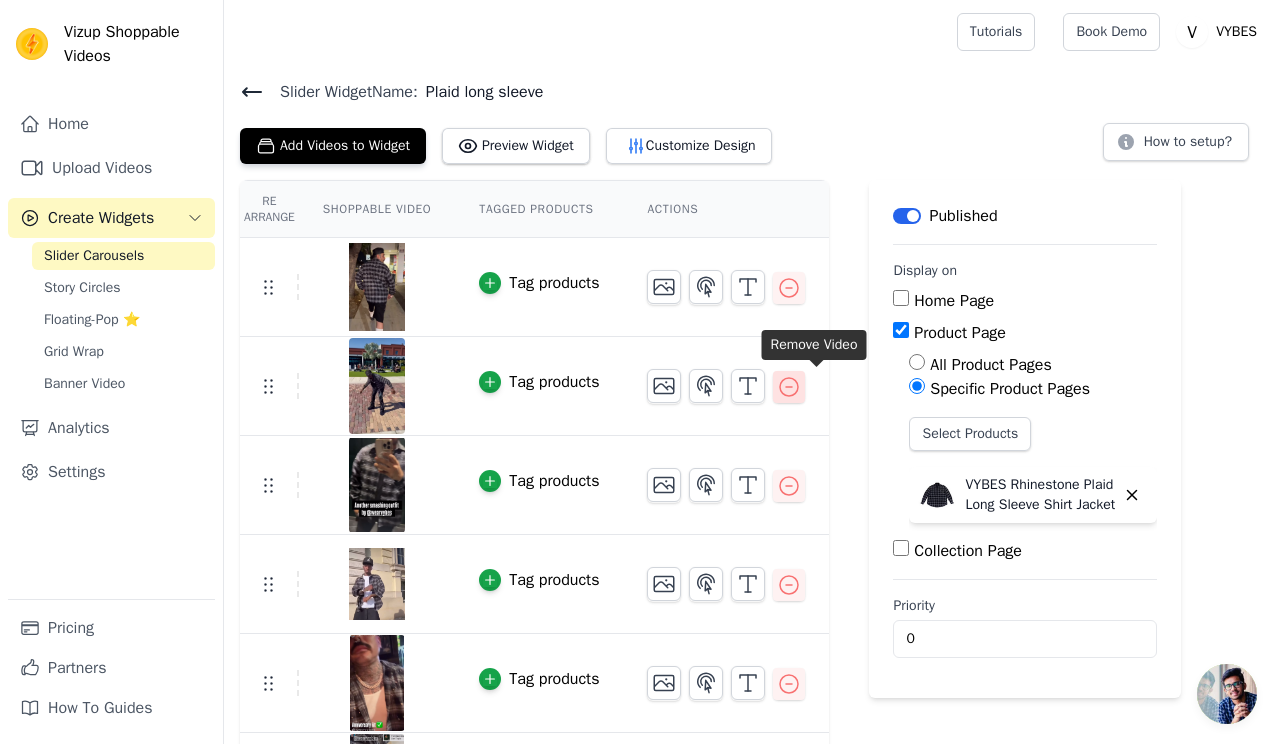 click 